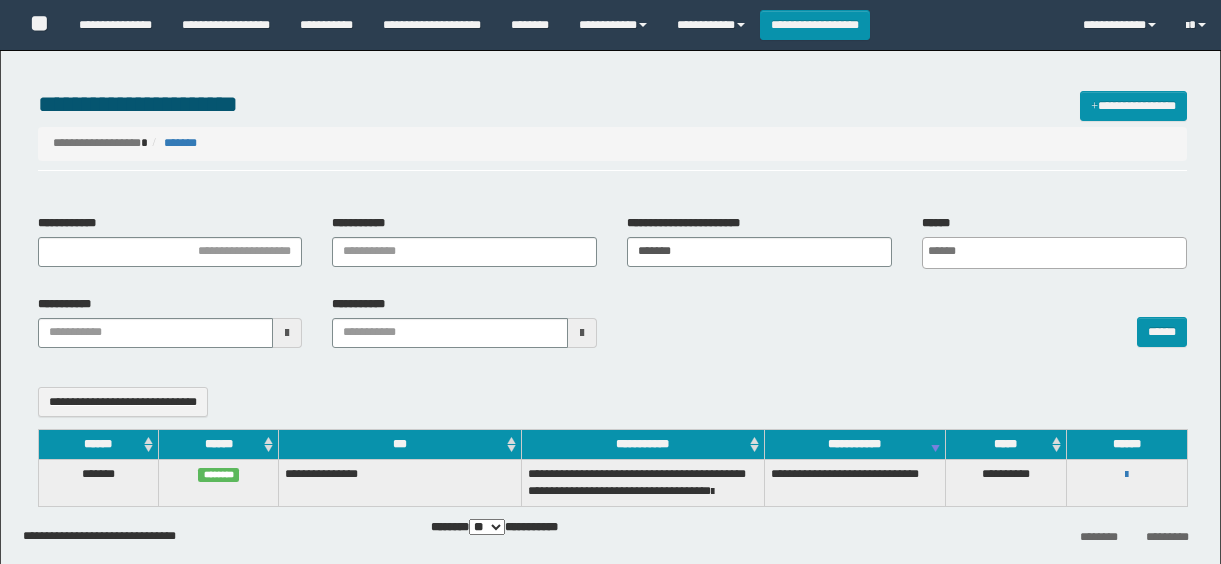 select 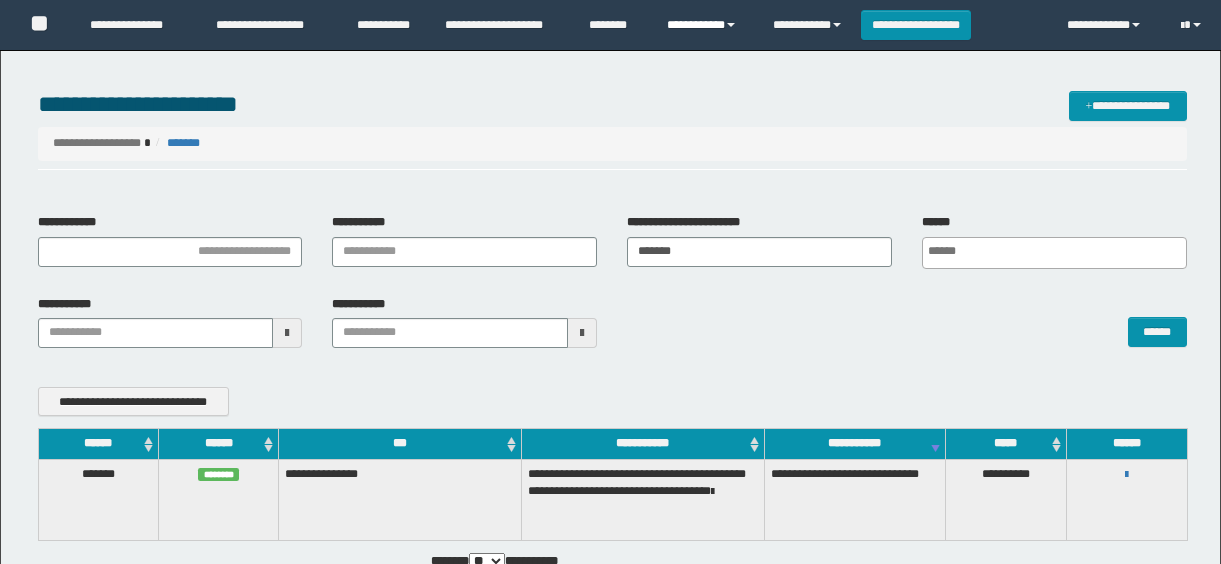 scroll, scrollTop: 0, scrollLeft: 0, axis: both 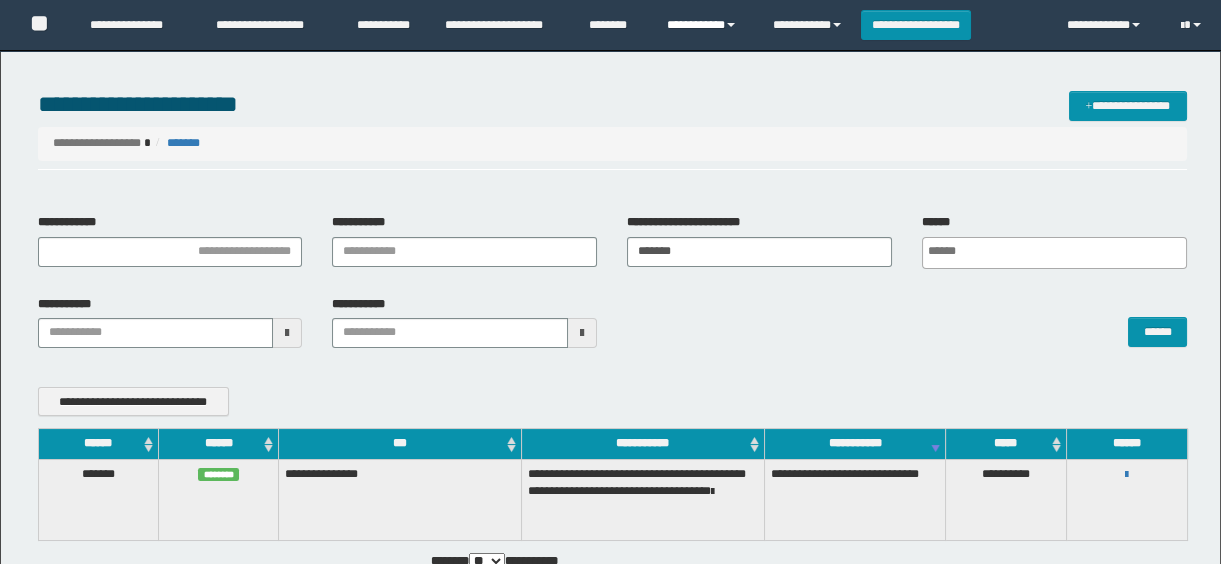 click on "**********" at bounding box center [704, 25] 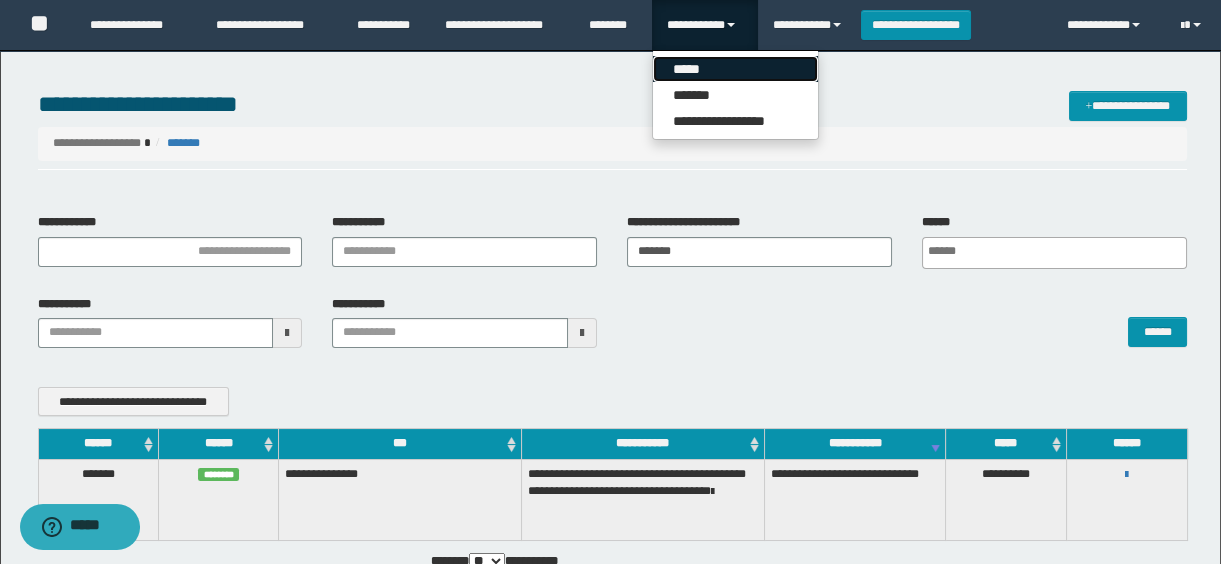click on "*****" at bounding box center [735, 69] 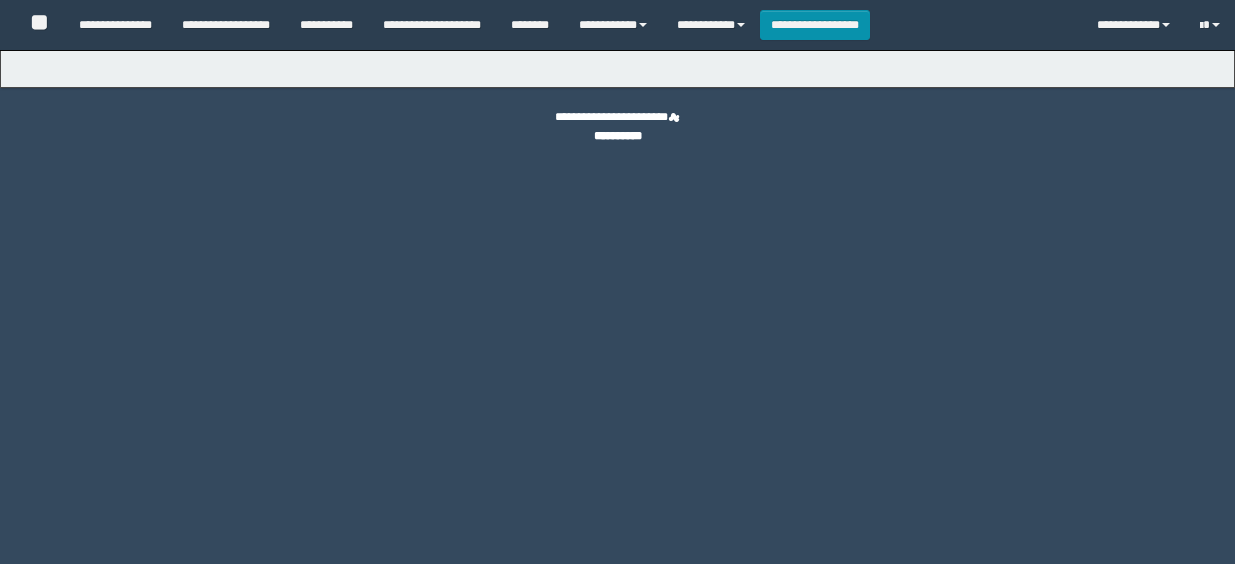 type on "**********" 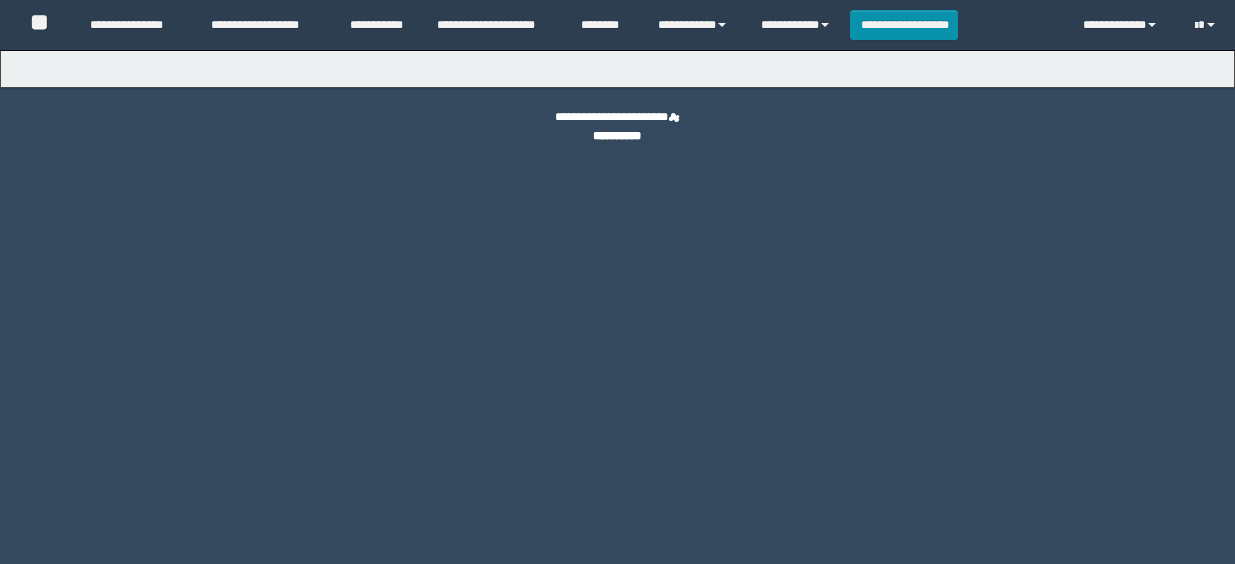 scroll, scrollTop: 0, scrollLeft: 0, axis: both 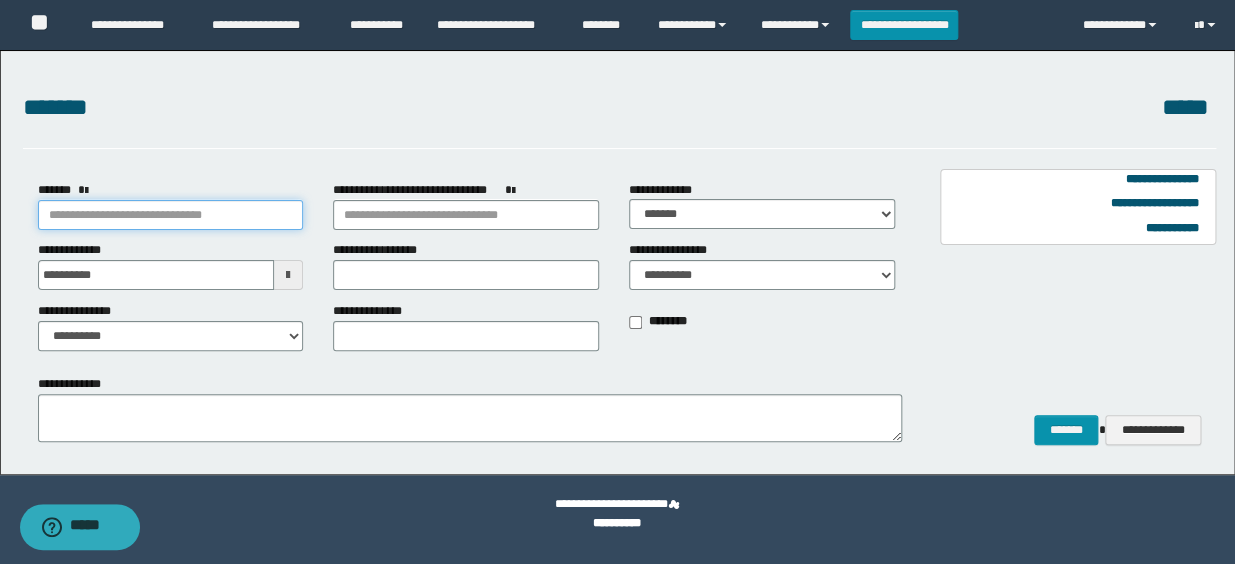 click on "*******" at bounding box center [171, 215] 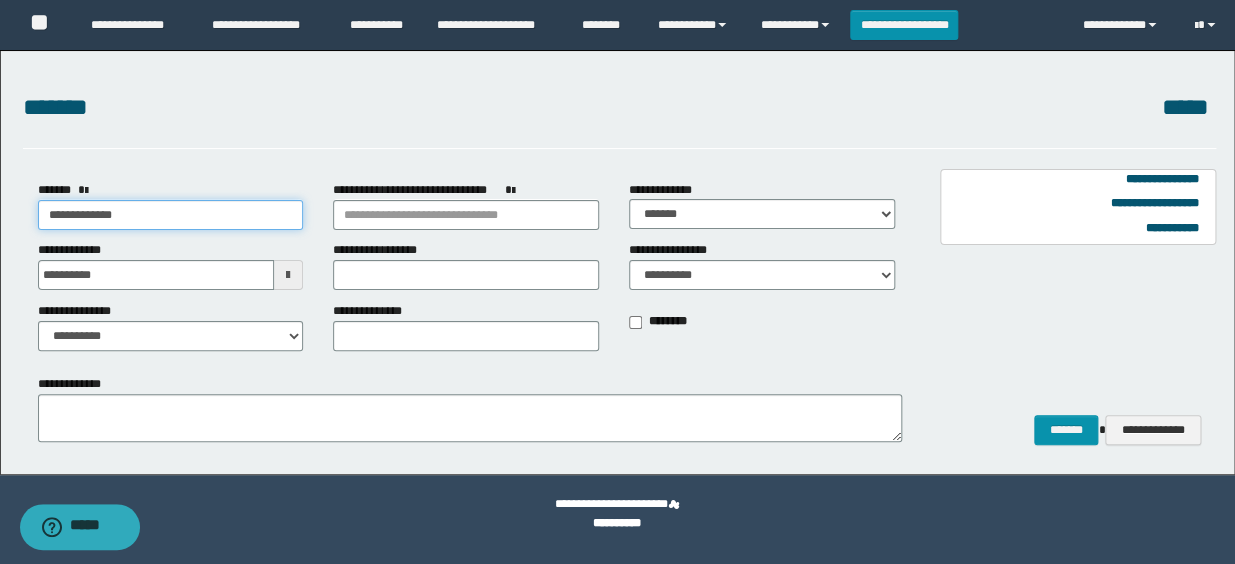 type on "**********" 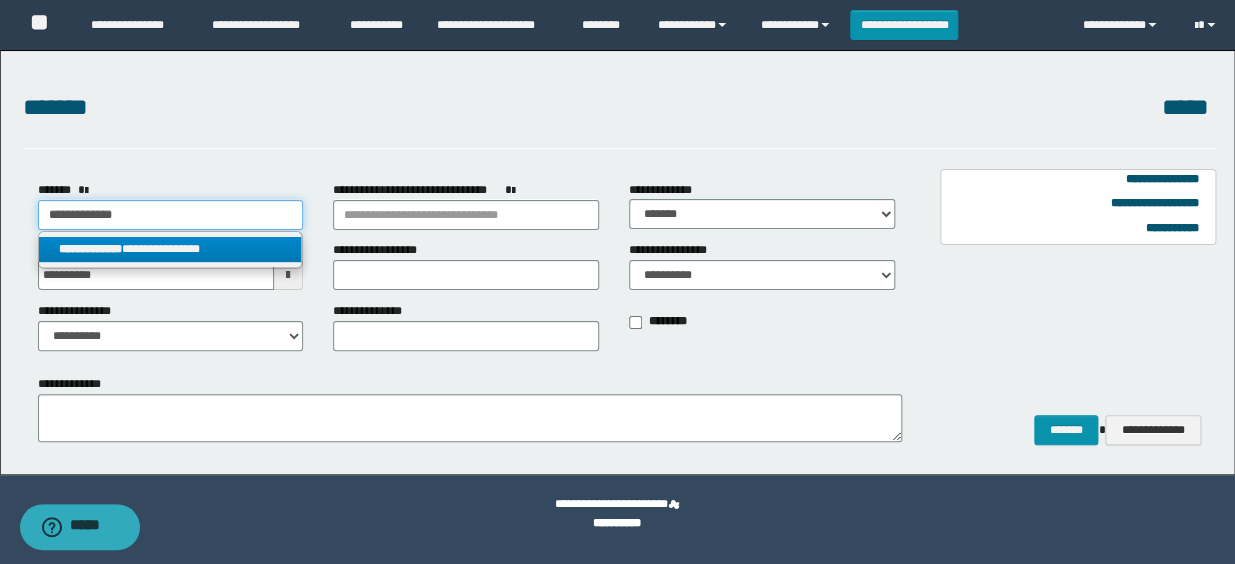 type on "**********" 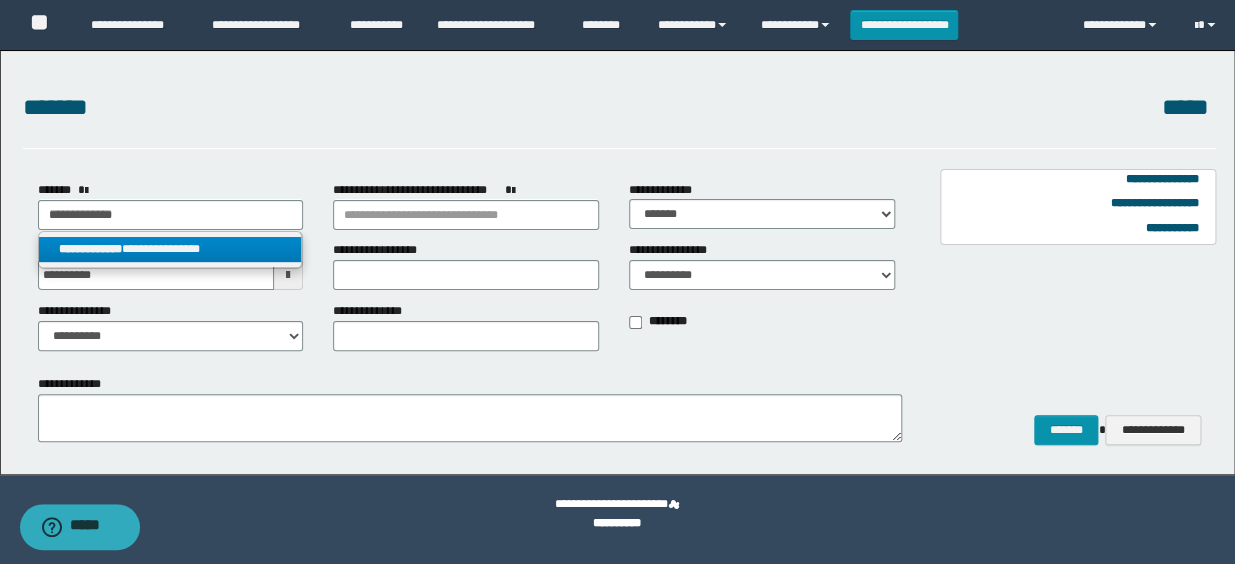click on "**********" at bounding box center [170, 249] 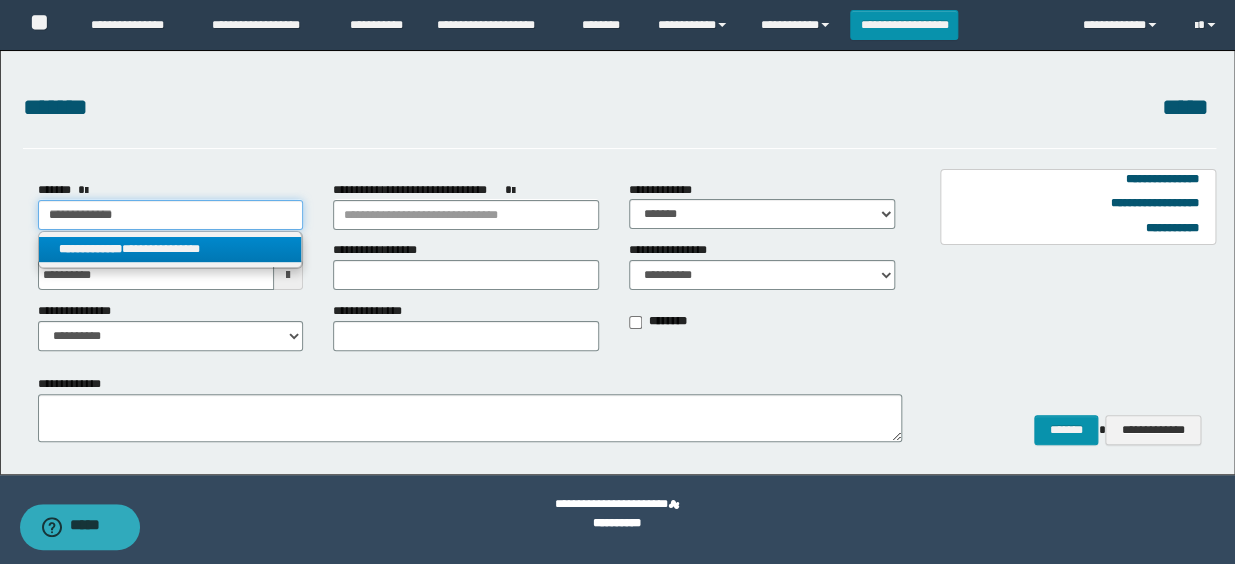 select on "*" 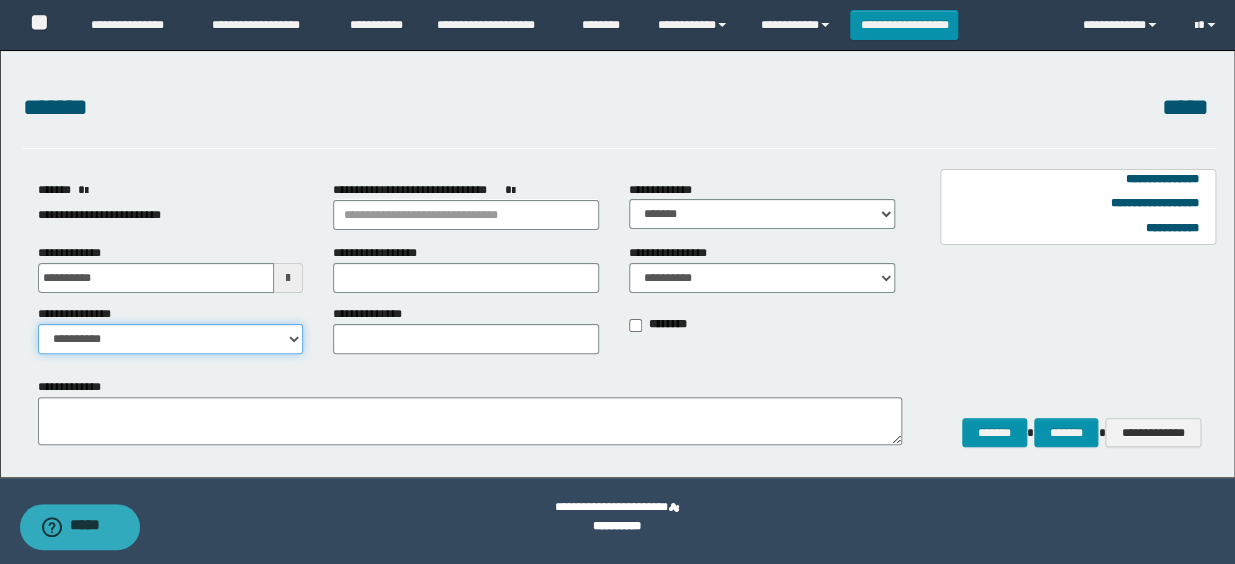 drag, startPoint x: 214, startPoint y: 333, endPoint x: 207, endPoint y: 350, distance: 18.384777 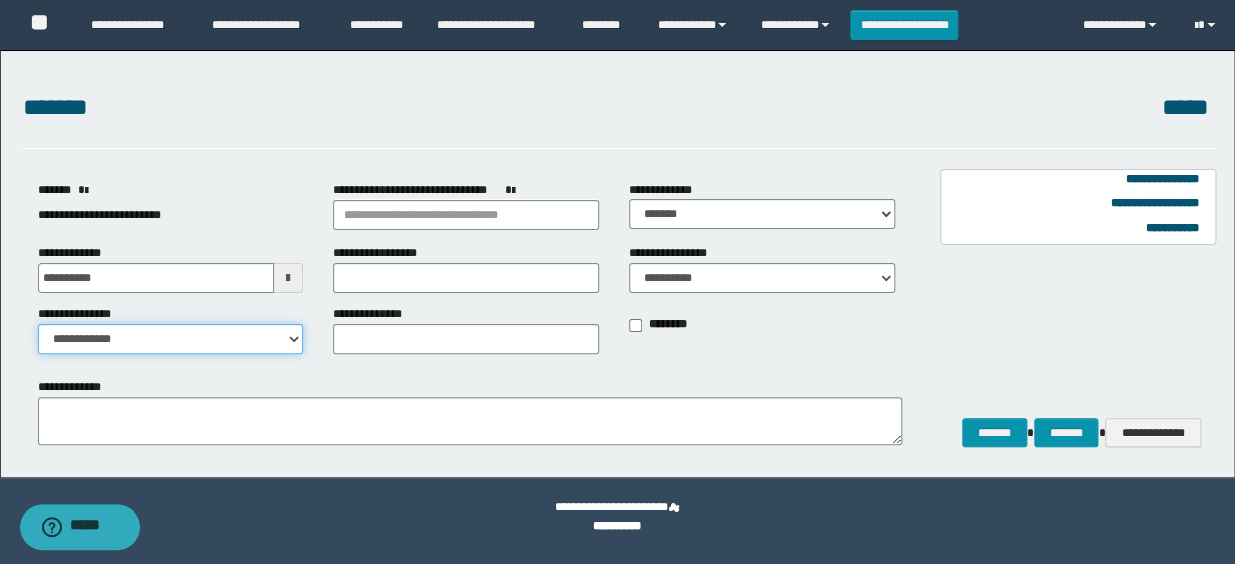 click on "**********" at bounding box center (171, 339) 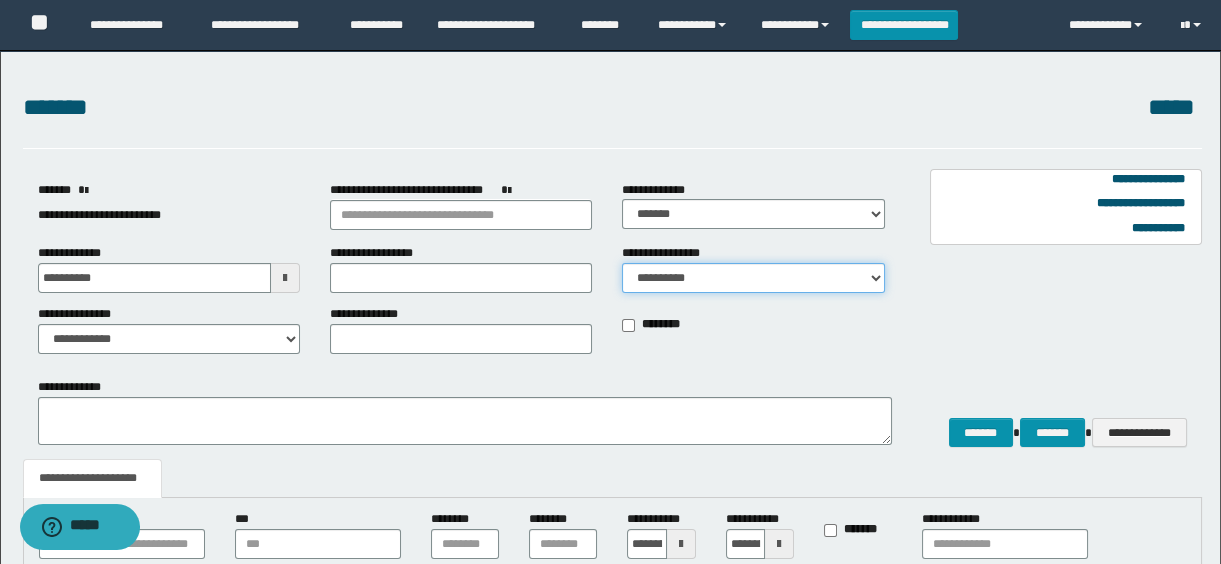 click on "**********" at bounding box center [753, 278] 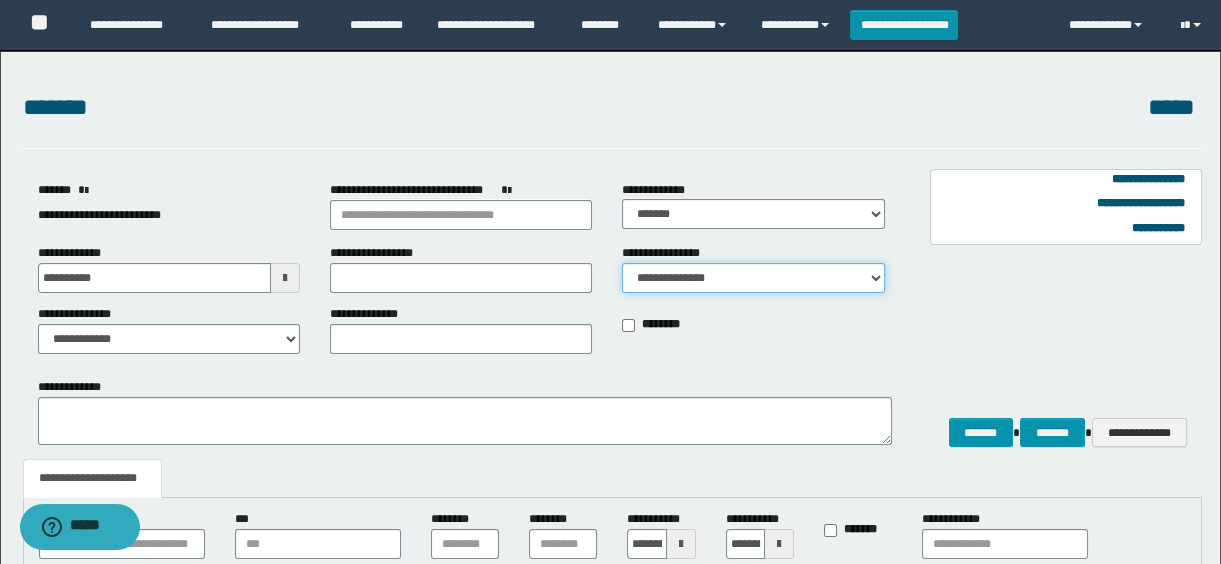 click on "**********" at bounding box center (753, 278) 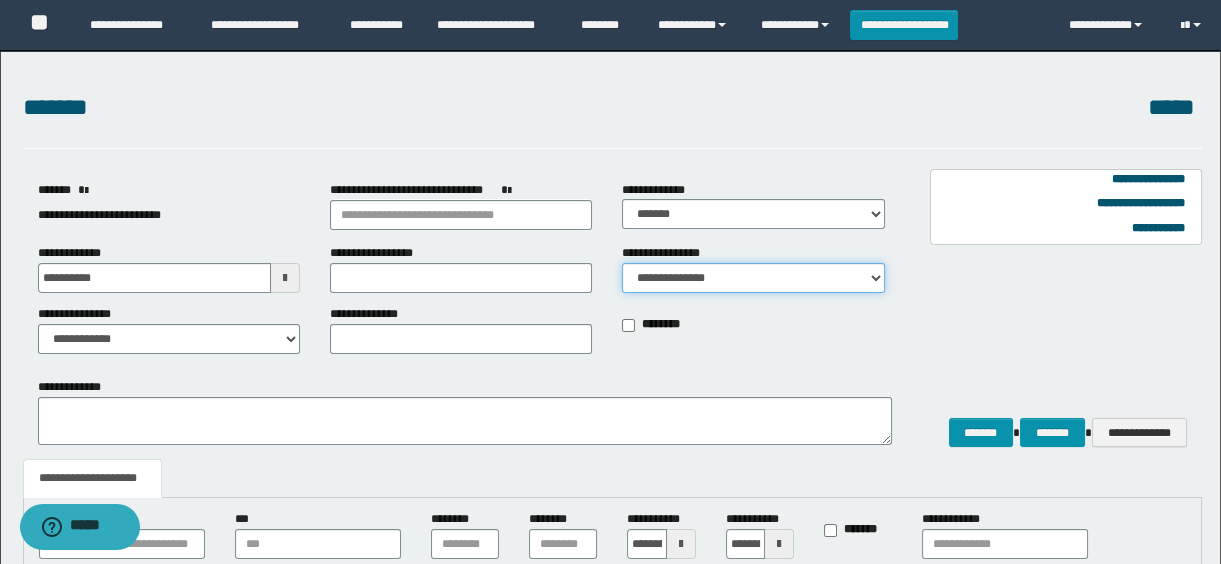 select on "**" 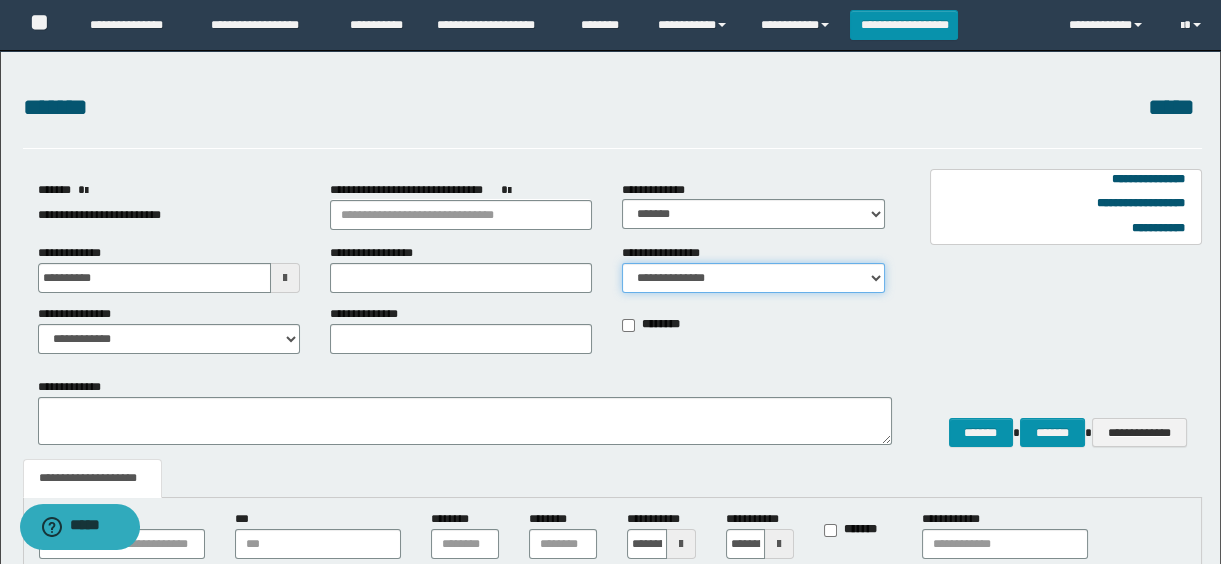 click on "**********" at bounding box center (753, 278) 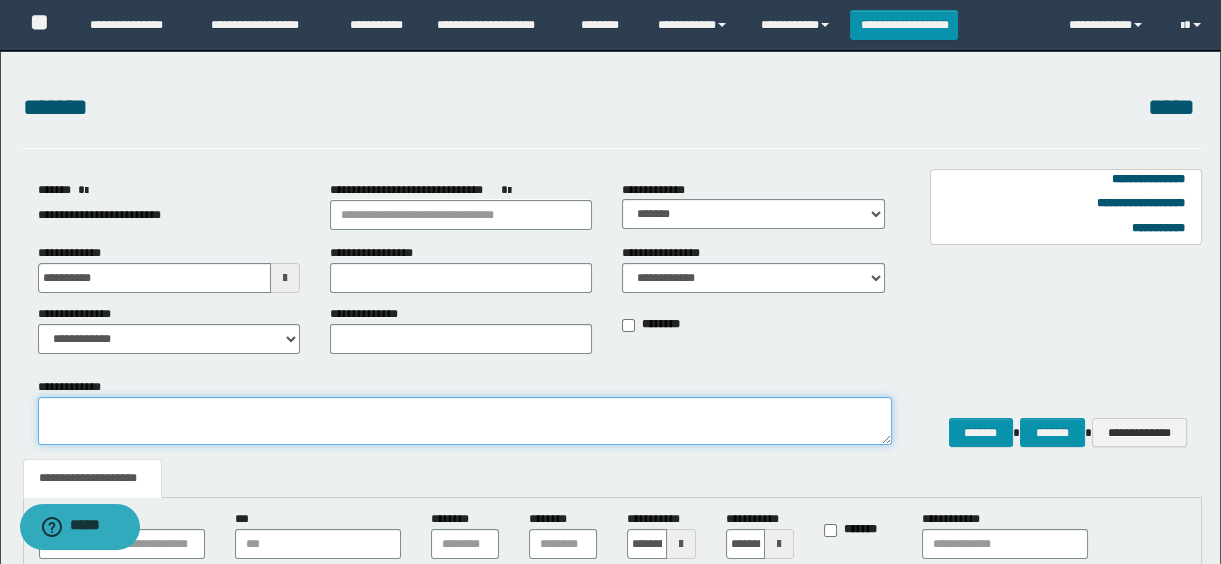 click on "**********" at bounding box center (465, 421) 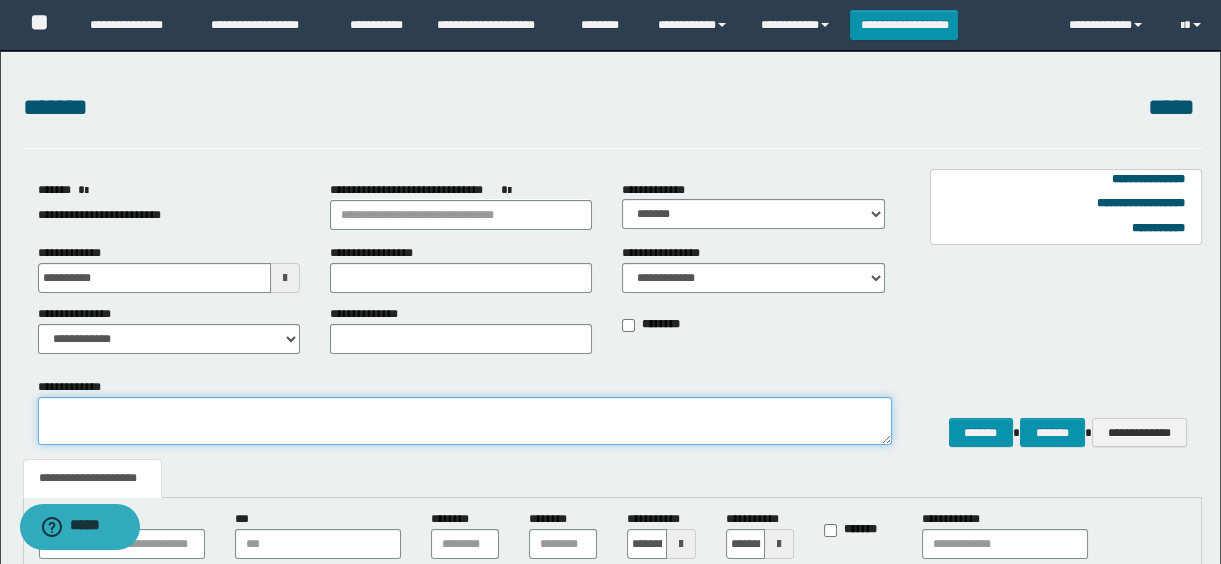 scroll, scrollTop: 363, scrollLeft: 0, axis: vertical 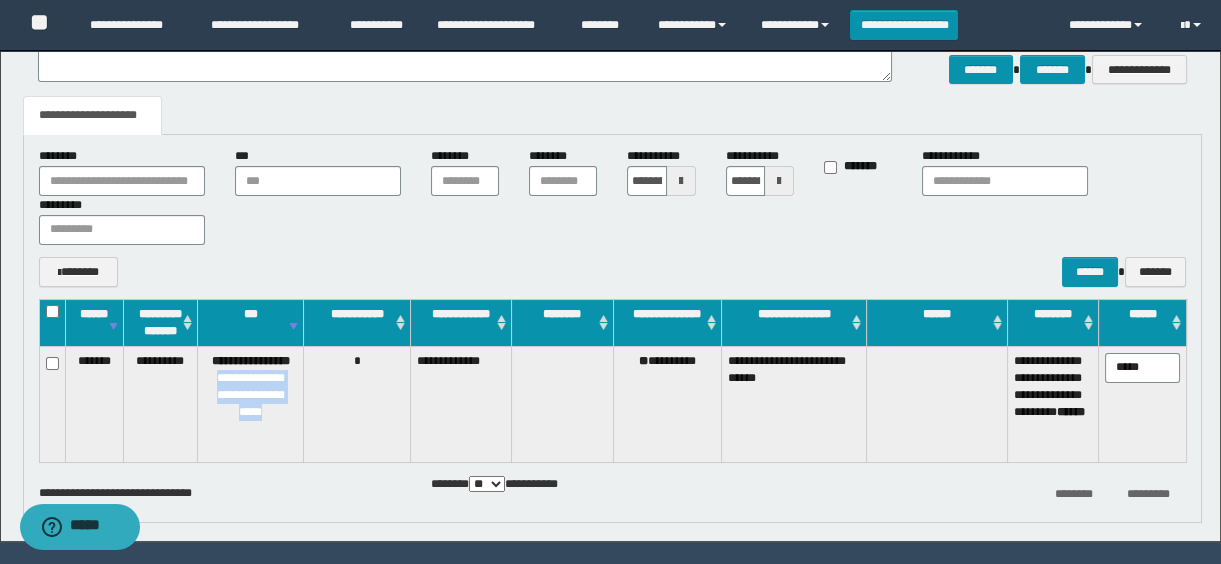 drag, startPoint x: 243, startPoint y: 374, endPoint x: 280, endPoint y: 414, distance: 54.48853 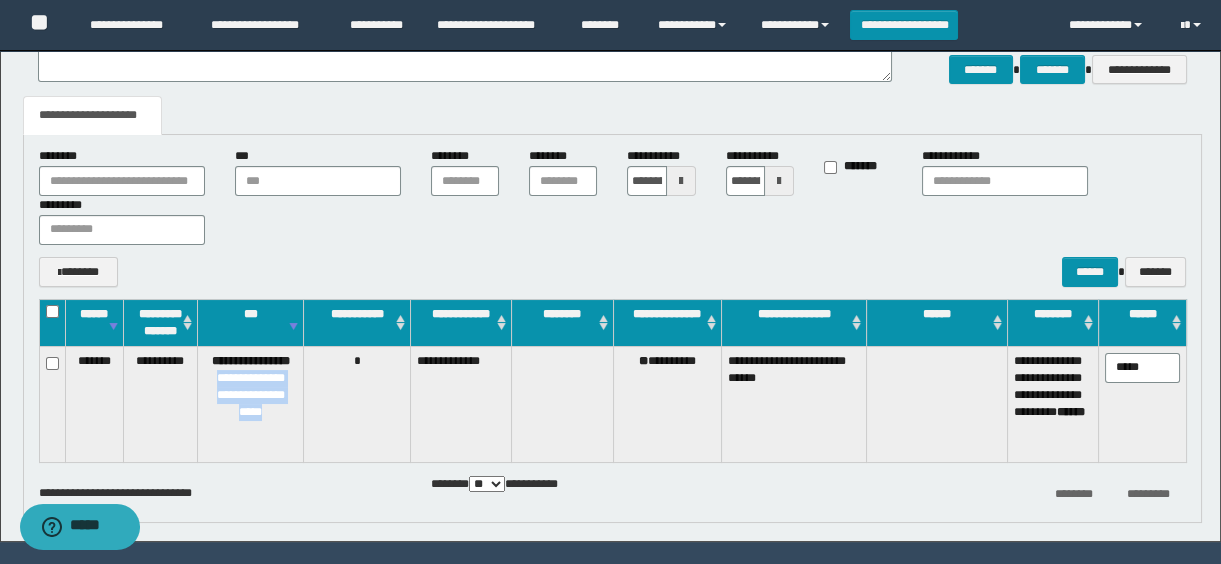 copy on "**********" 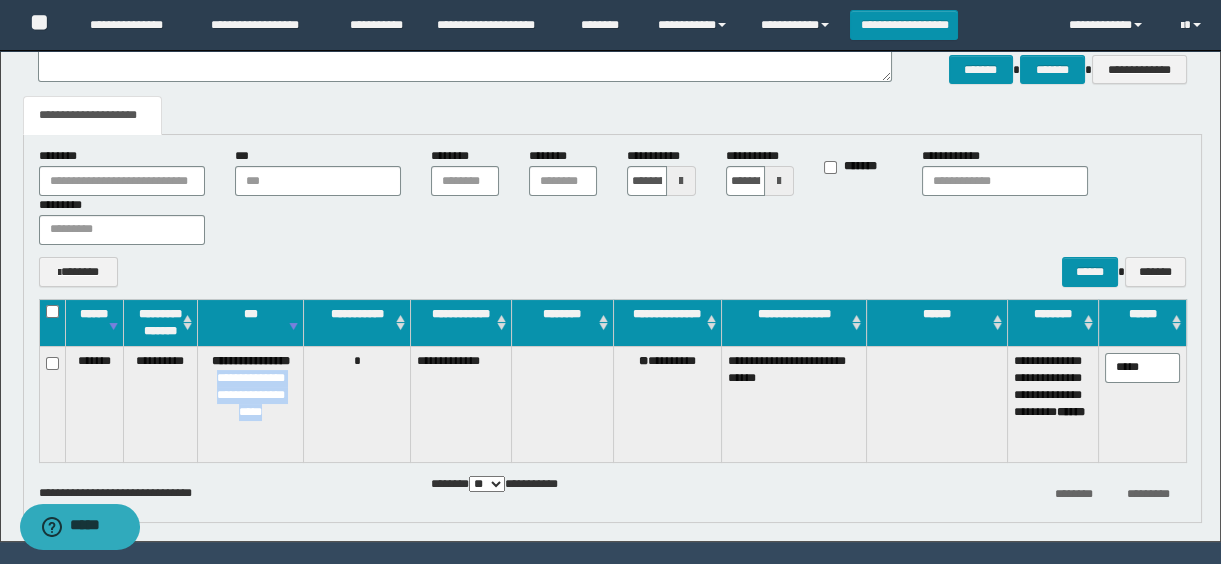 scroll, scrollTop: 272, scrollLeft: 0, axis: vertical 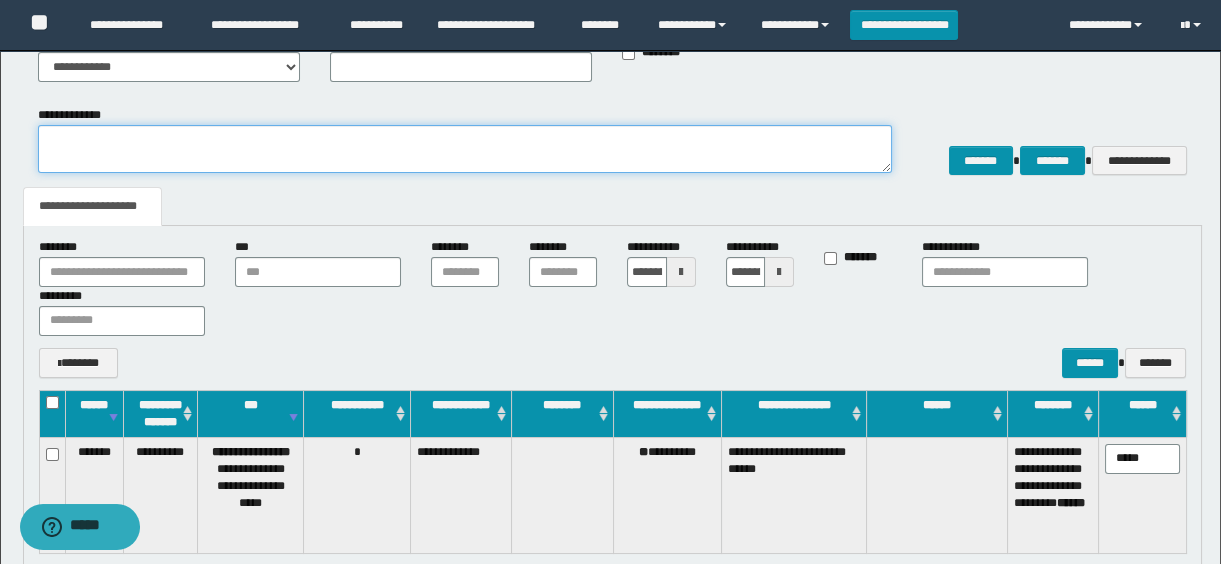 click on "**********" at bounding box center (465, 149) 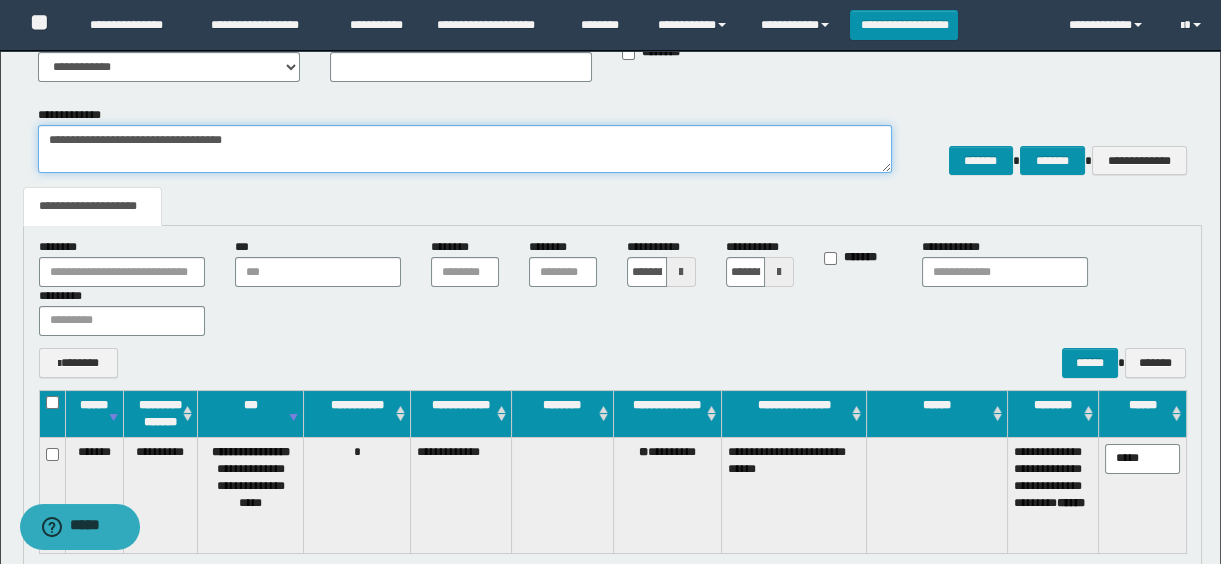 type on "**********" 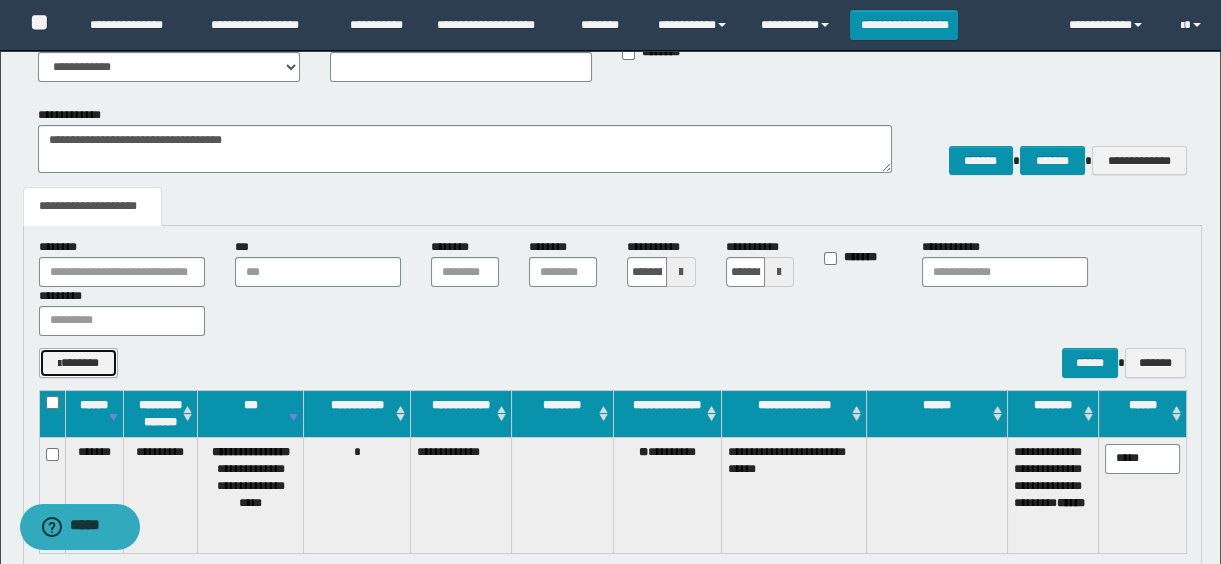 click on "*******" at bounding box center (79, 363) 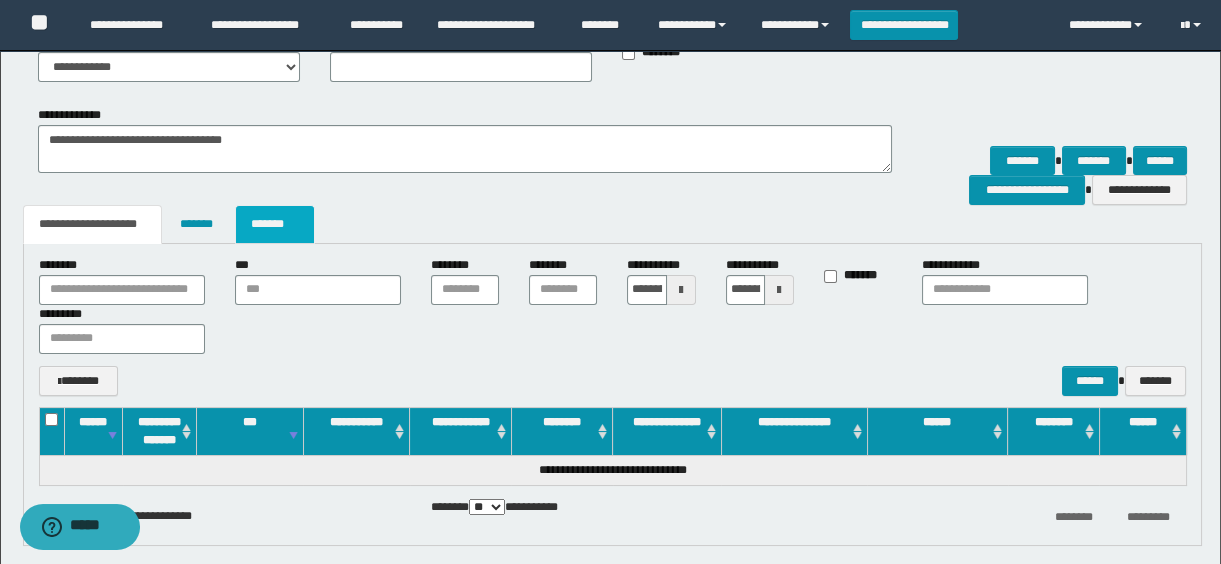 click on "*******" at bounding box center [275, 224] 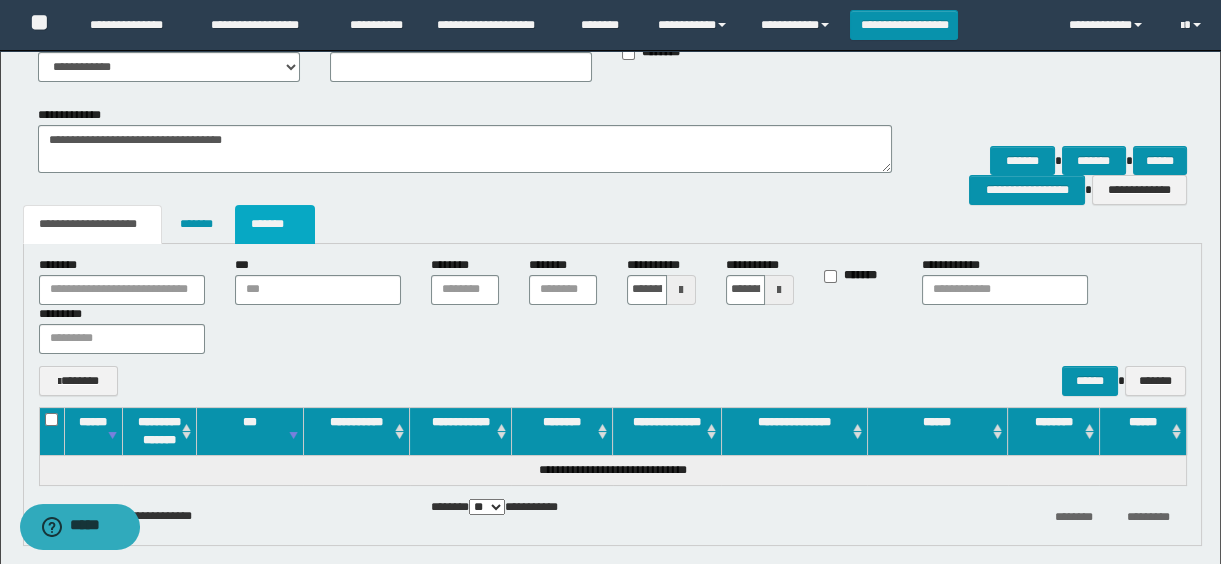 scroll, scrollTop: 183, scrollLeft: 0, axis: vertical 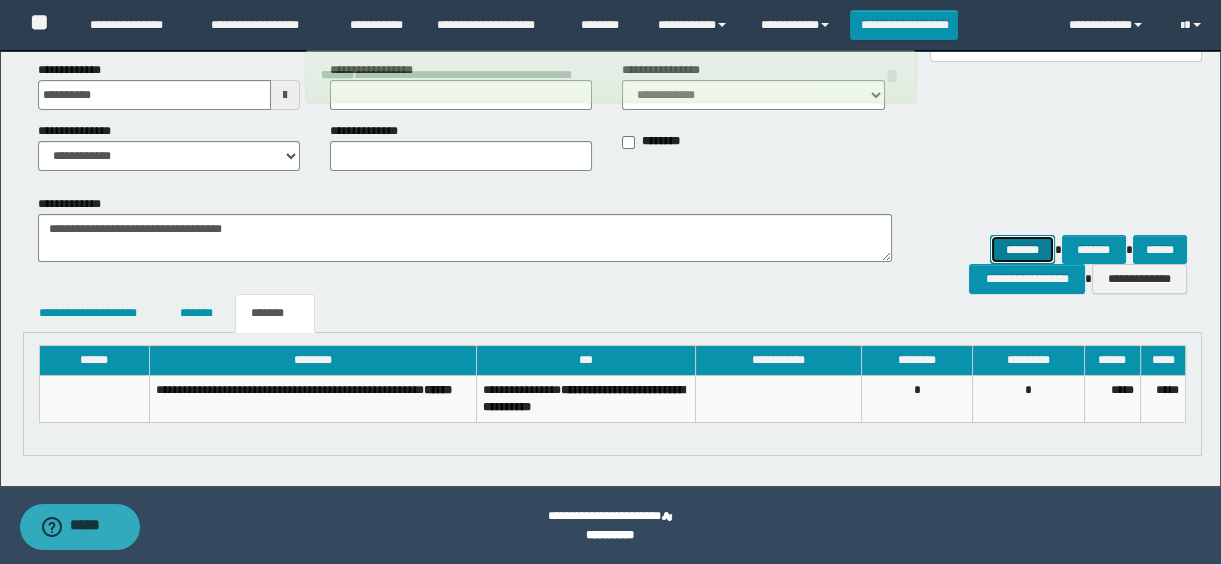 click on "*******" at bounding box center [1022, 250] 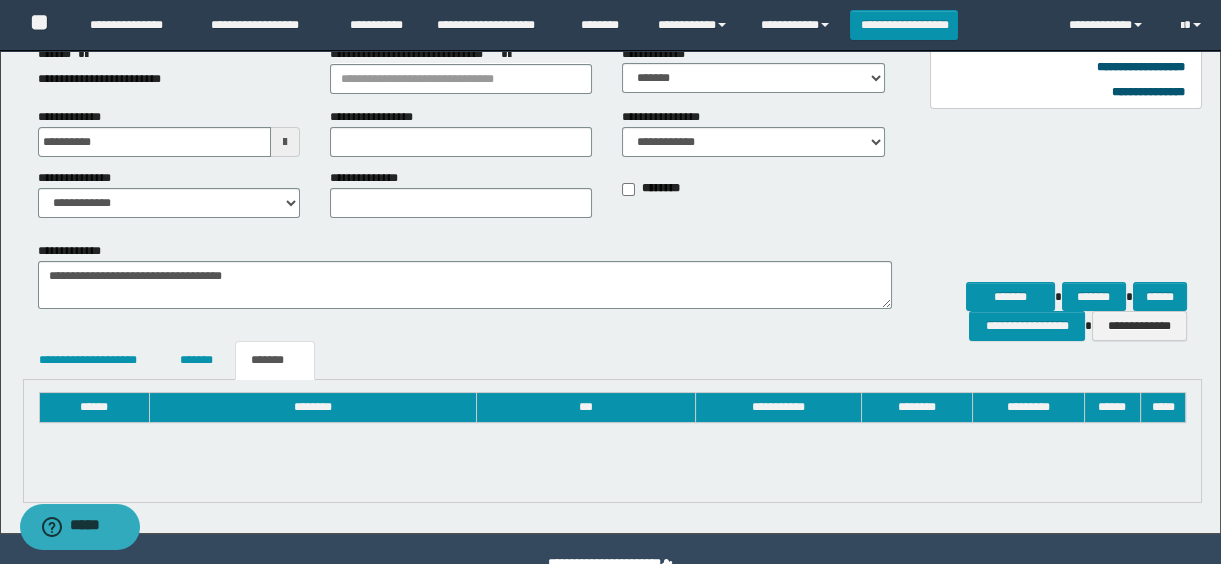scroll, scrollTop: 183, scrollLeft: 0, axis: vertical 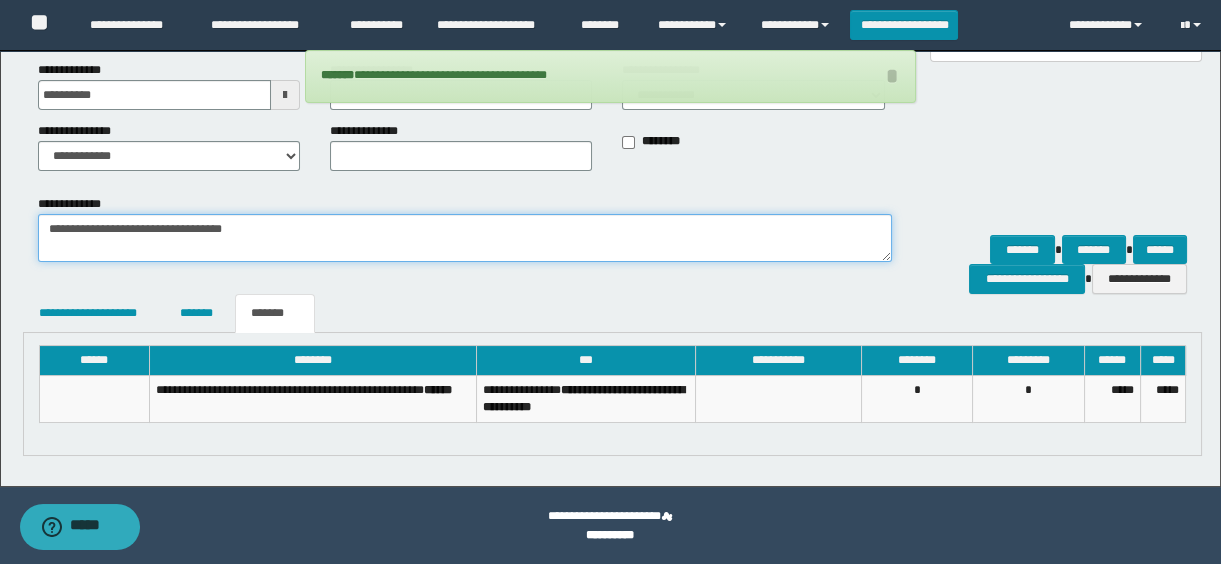 click on "**********" at bounding box center (465, 238) 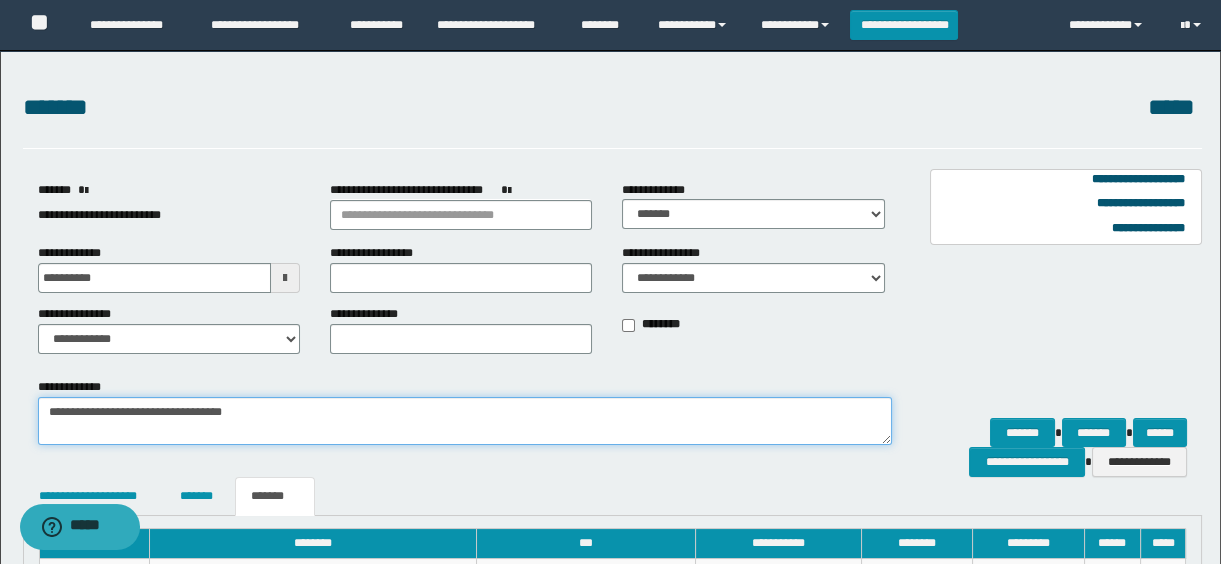 scroll, scrollTop: 90, scrollLeft: 0, axis: vertical 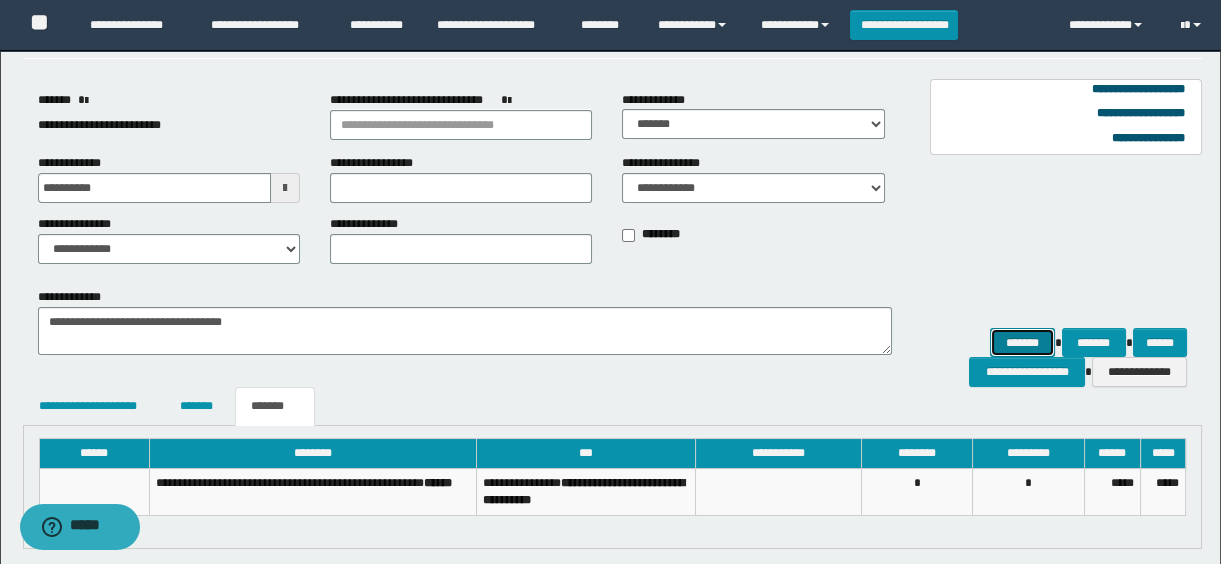 click on "*******" at bounding box center [1022, 343] 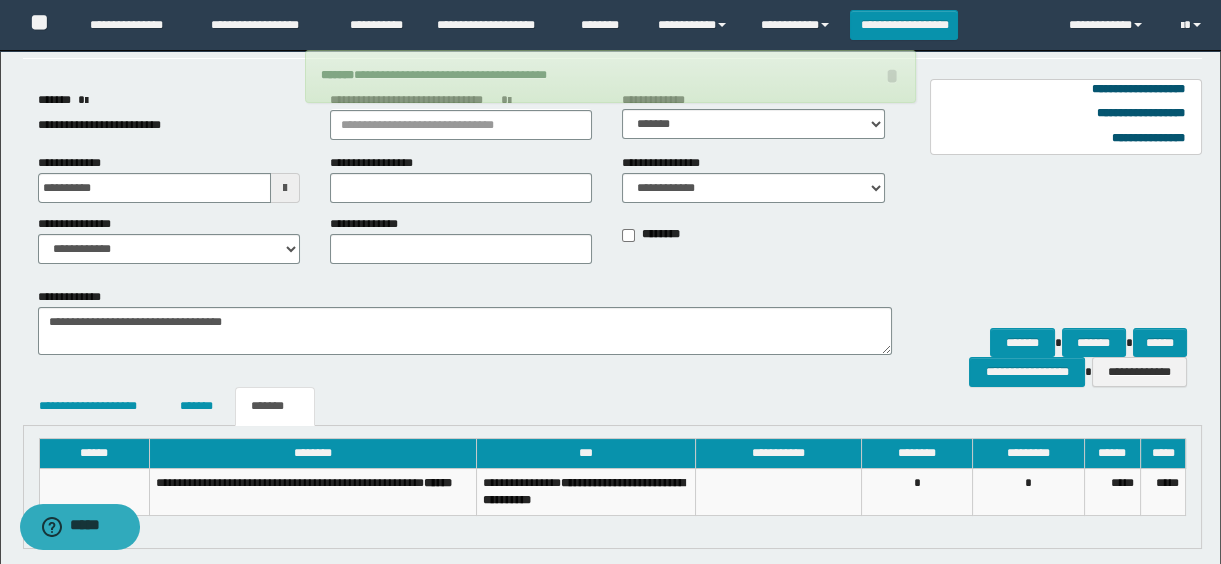 scroll, scrollTop: 183, scrollLeft: 0, axis: vertical 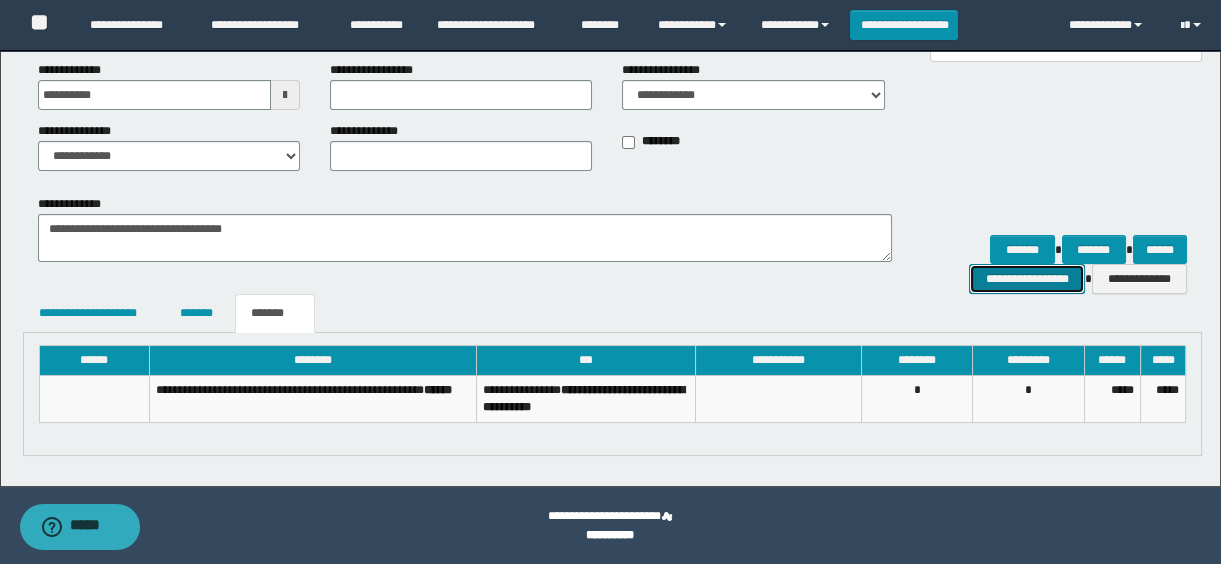 click on "**********" at bounding box center (1026, 279) 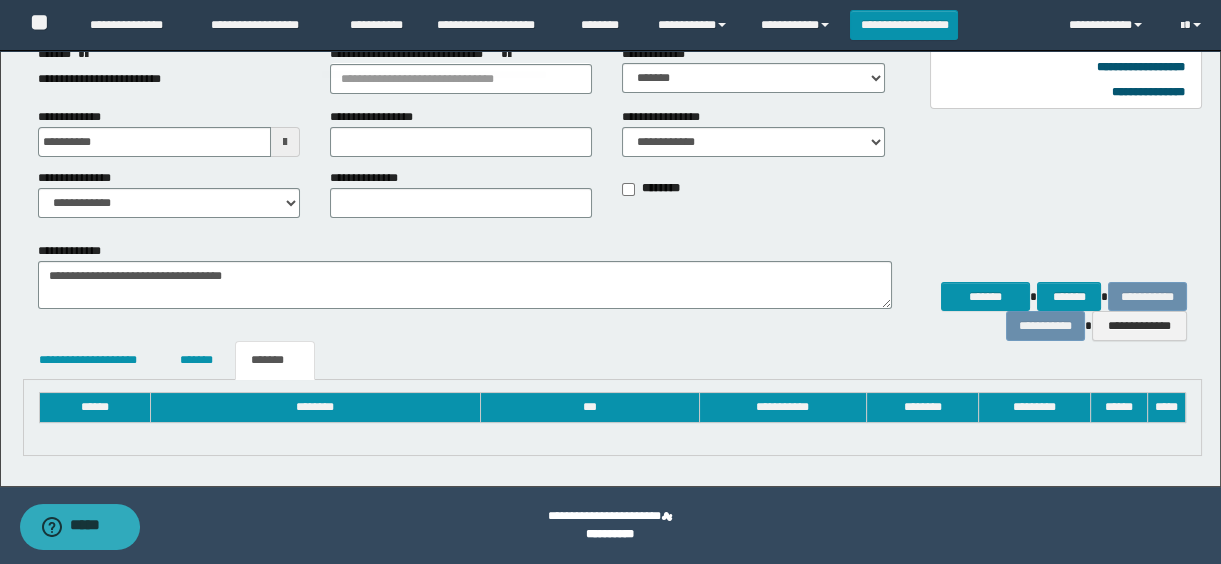 scroll, scrollTop: 183, scrollLeft: 0, axis: vertical 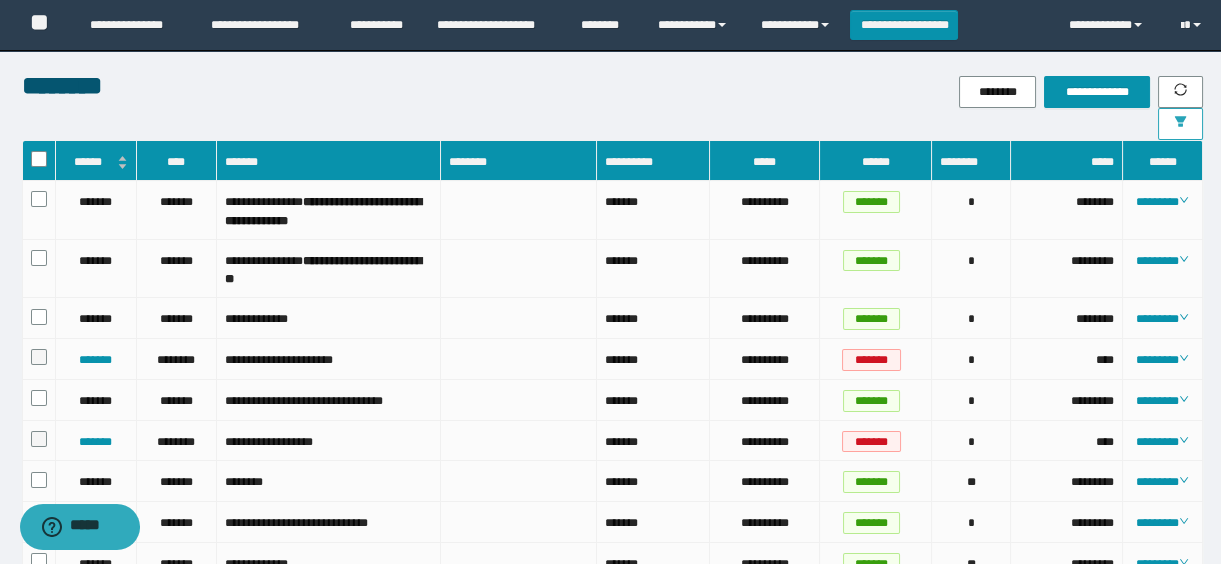 click 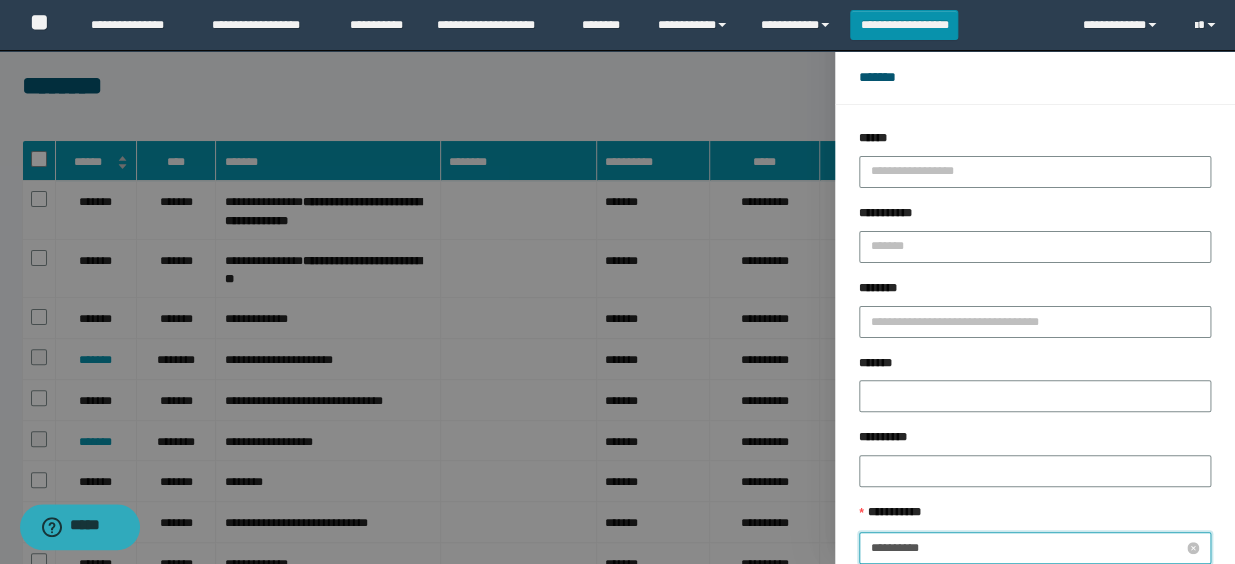 click on "**********" at bounding box center [1027, 548] 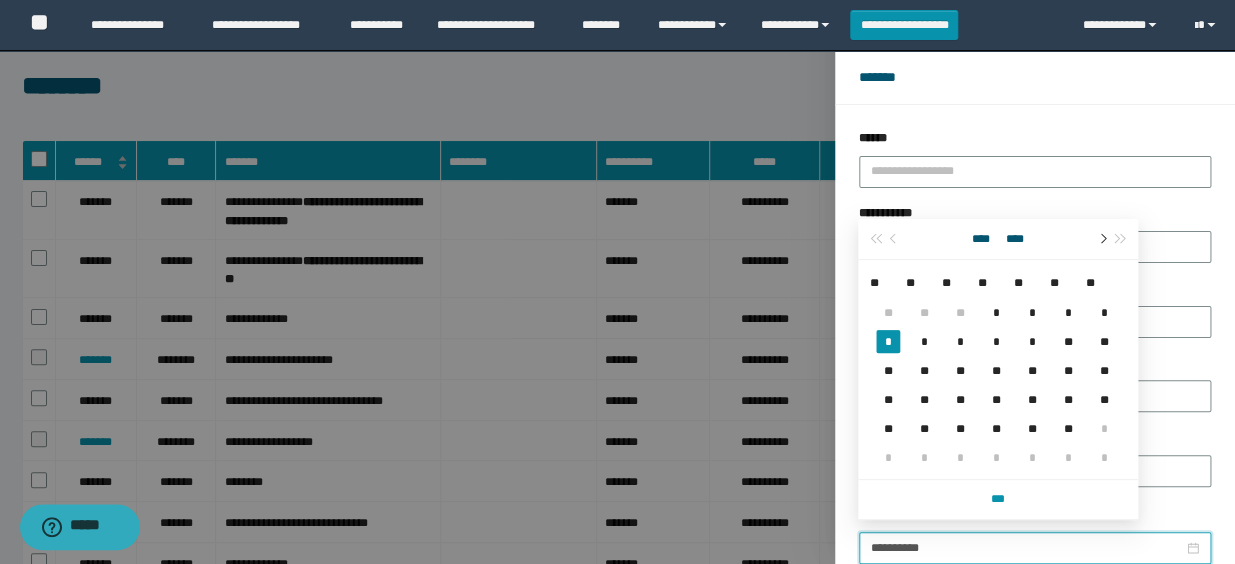 click at bounding box center [1101, 239] 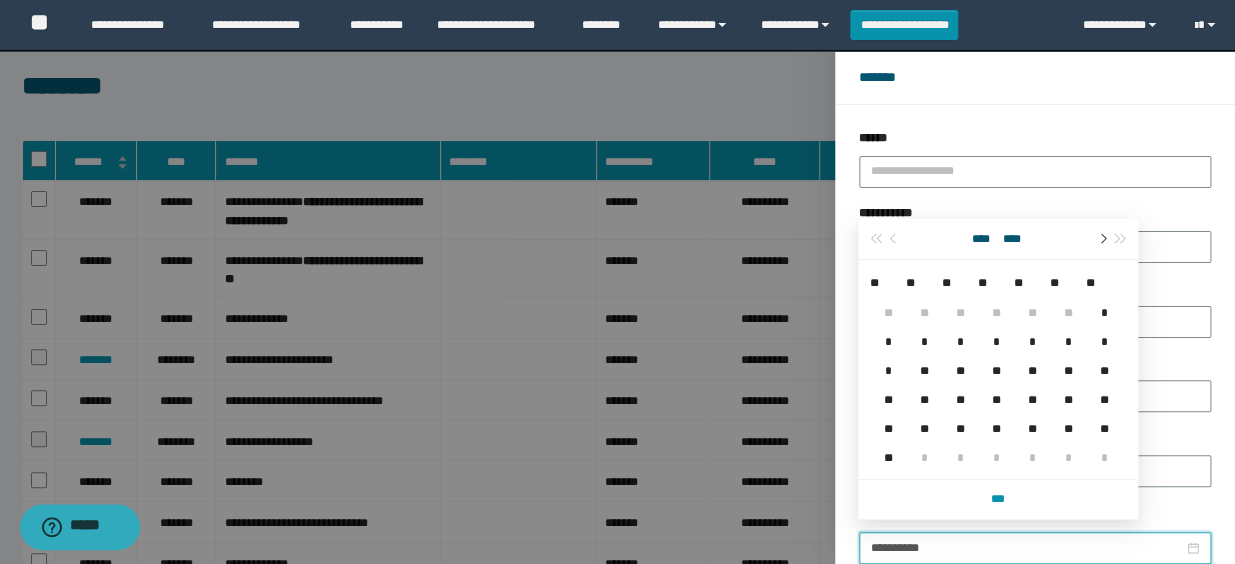 click at bounding box center [1101, 239] 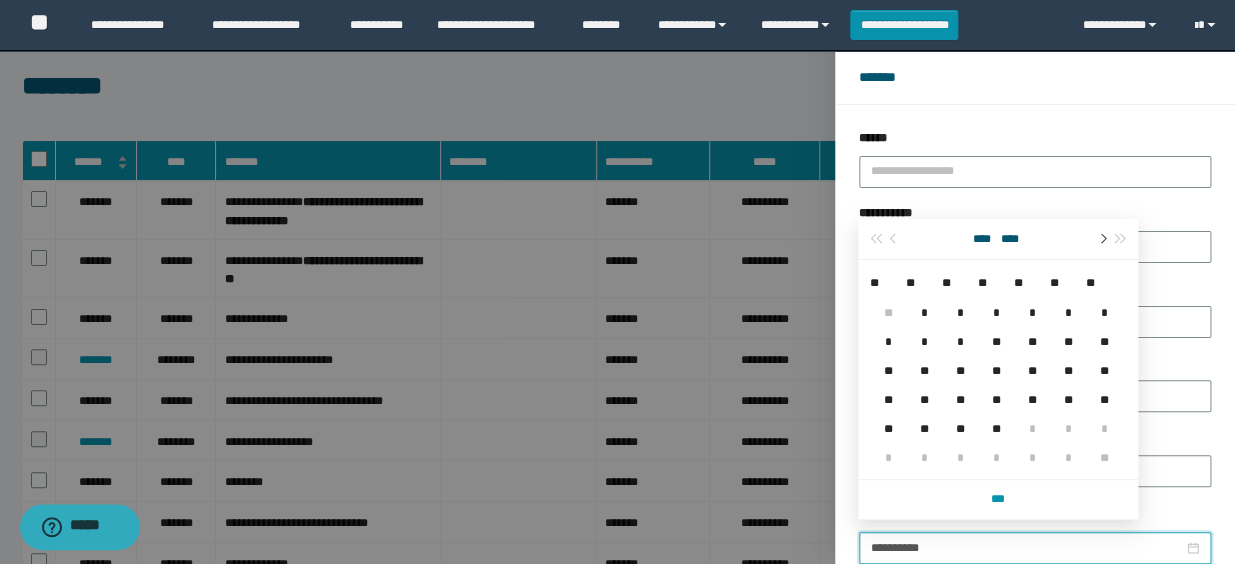 click at bounding box center [1101, 239] 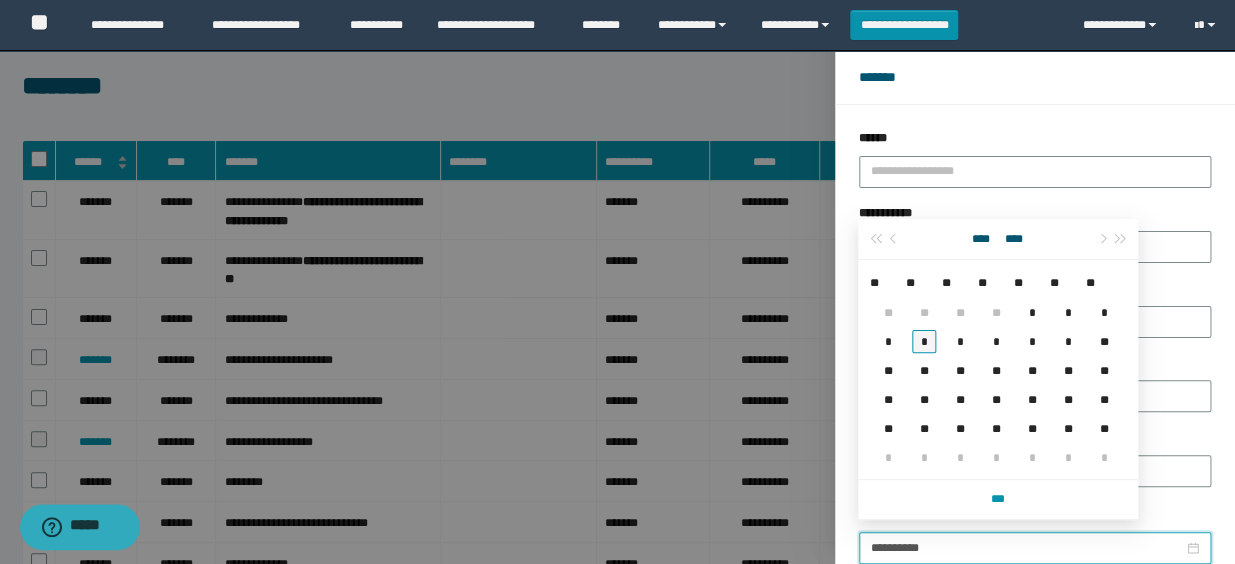 type on "**********" 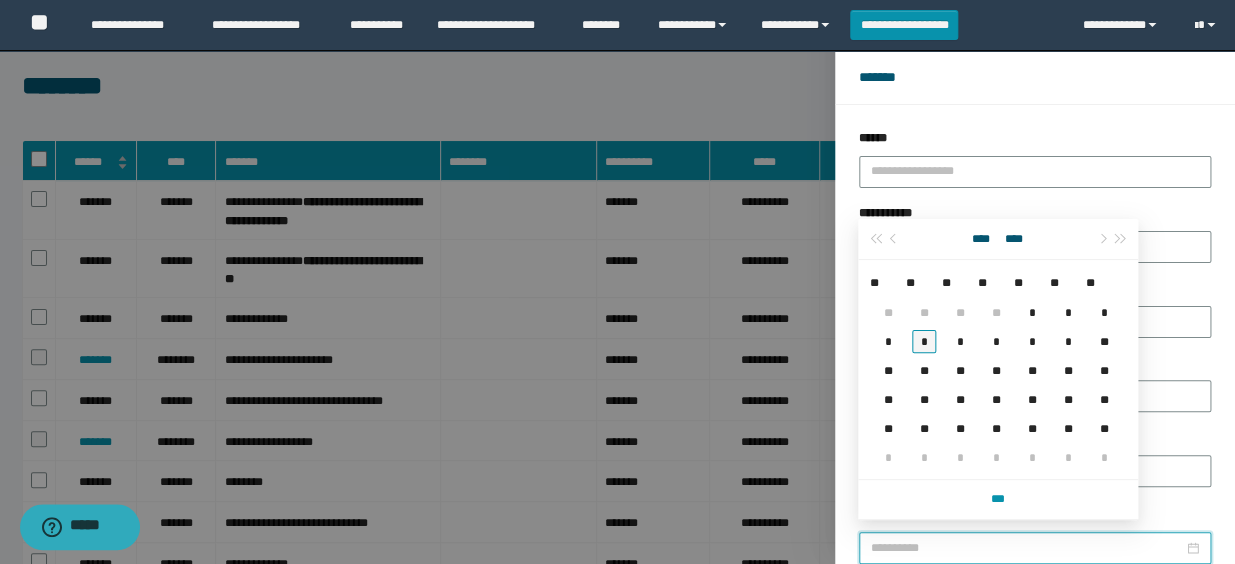 click on "*" at bounding box center (924, 341) 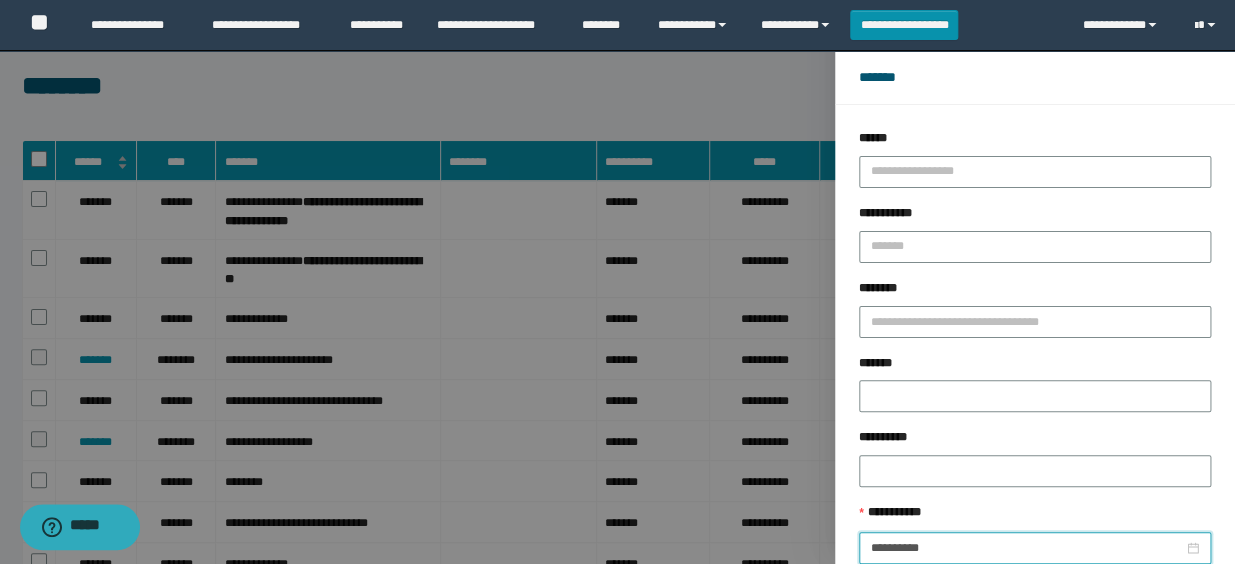 scroll, scrollTop: 112, scrollLeft: 0, axis: vertical 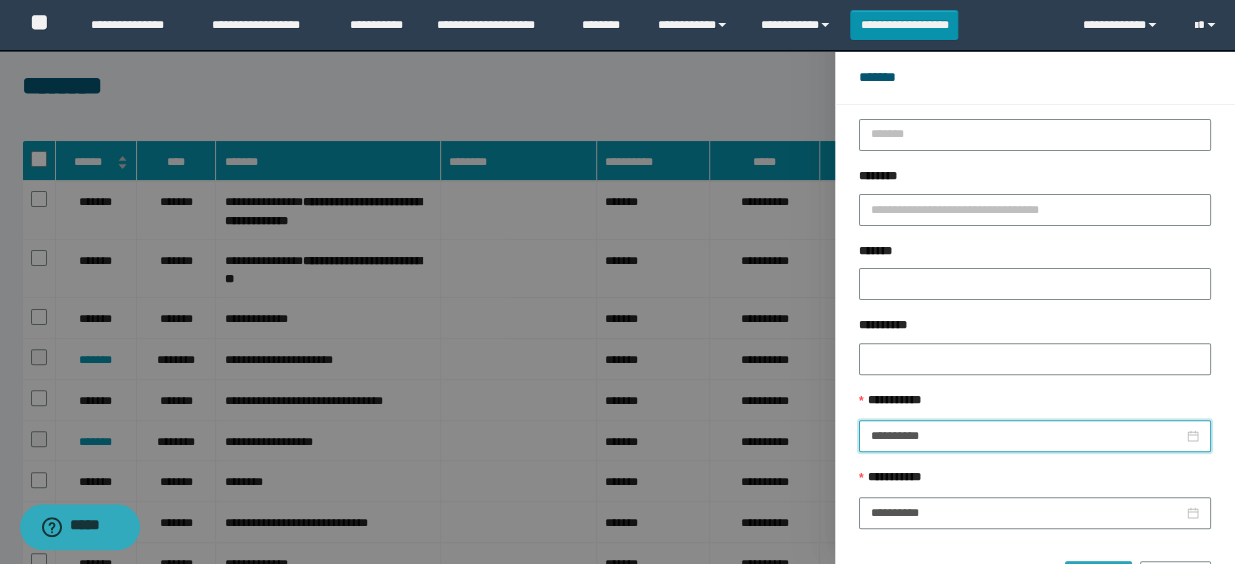click on "******" at bounding box center (1098, 577) 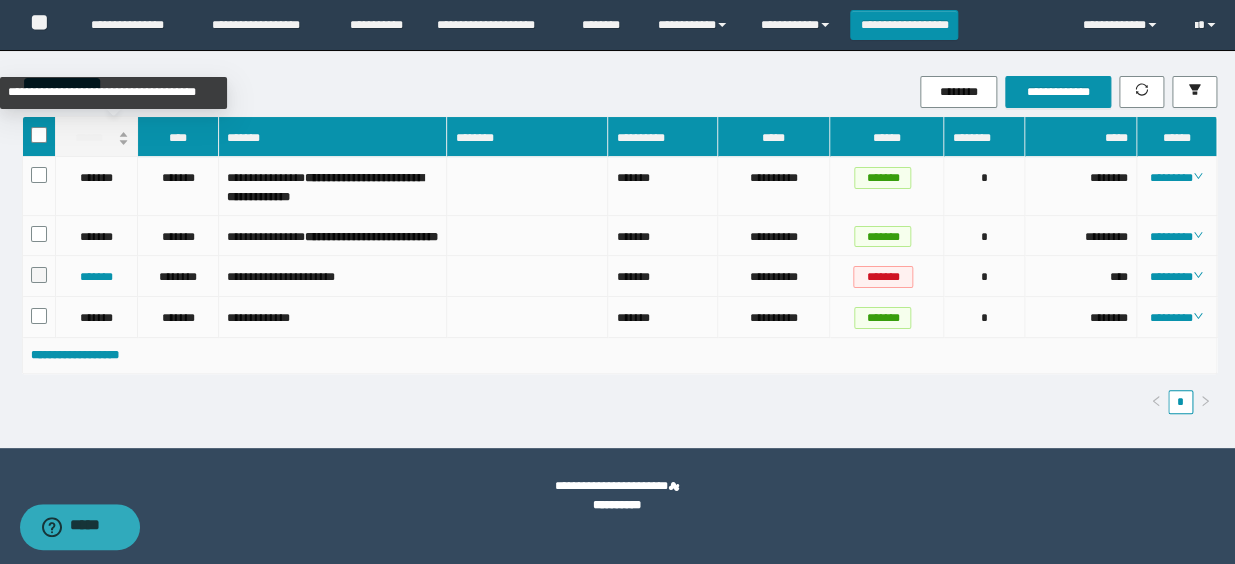 click on "******" at bounding box center [97, 138] 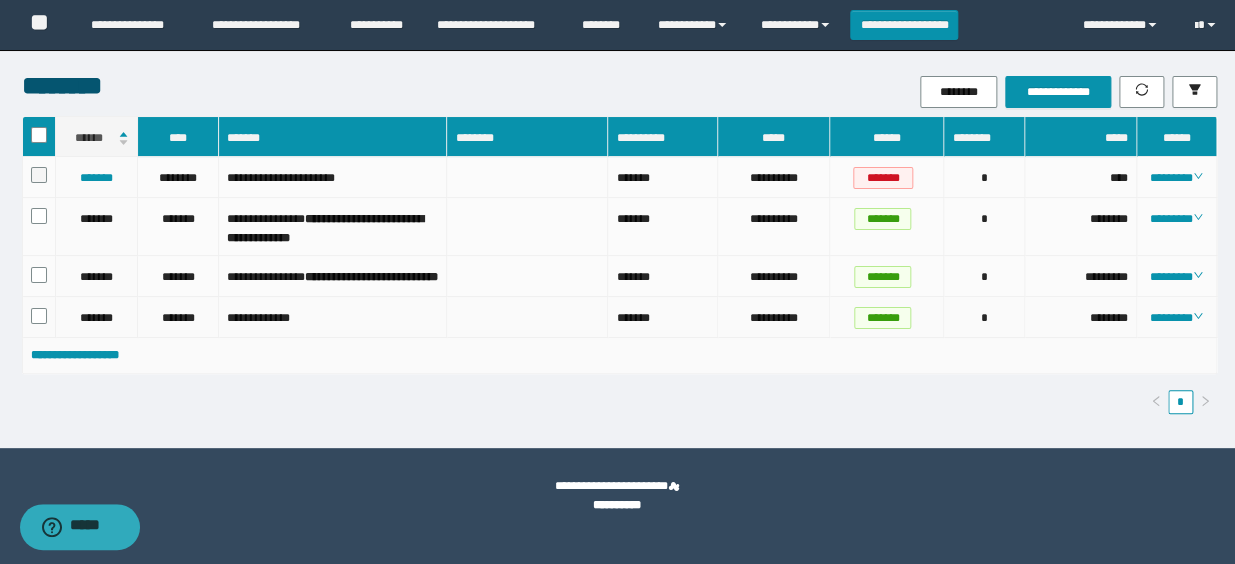 click at bounding box center (39, 317) 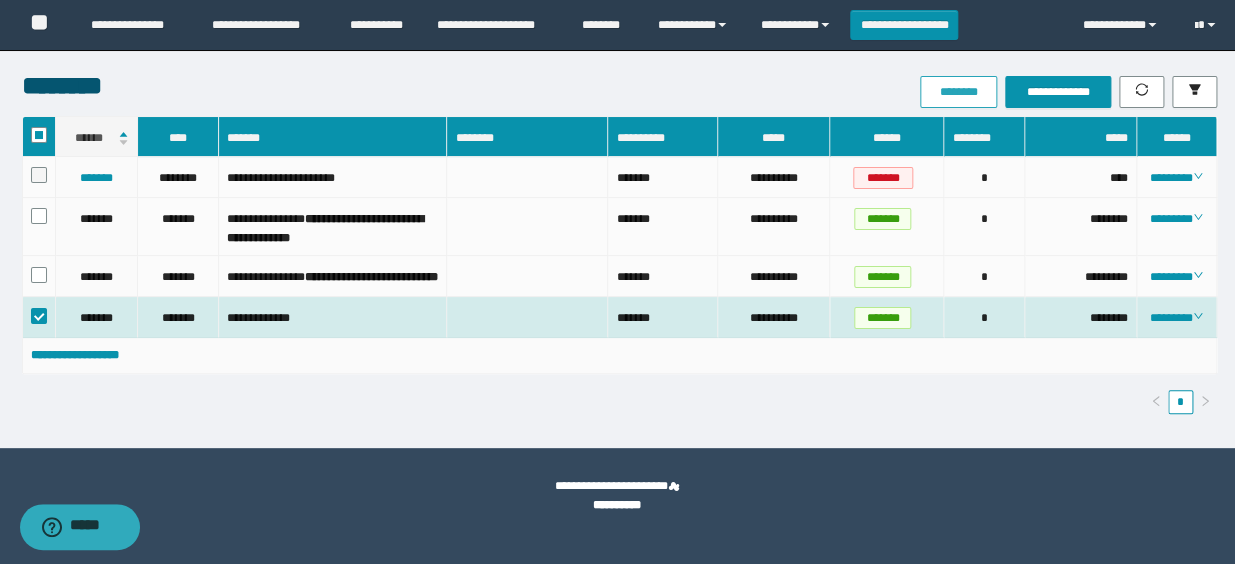 click on "********" at bounding box center (958, 92) 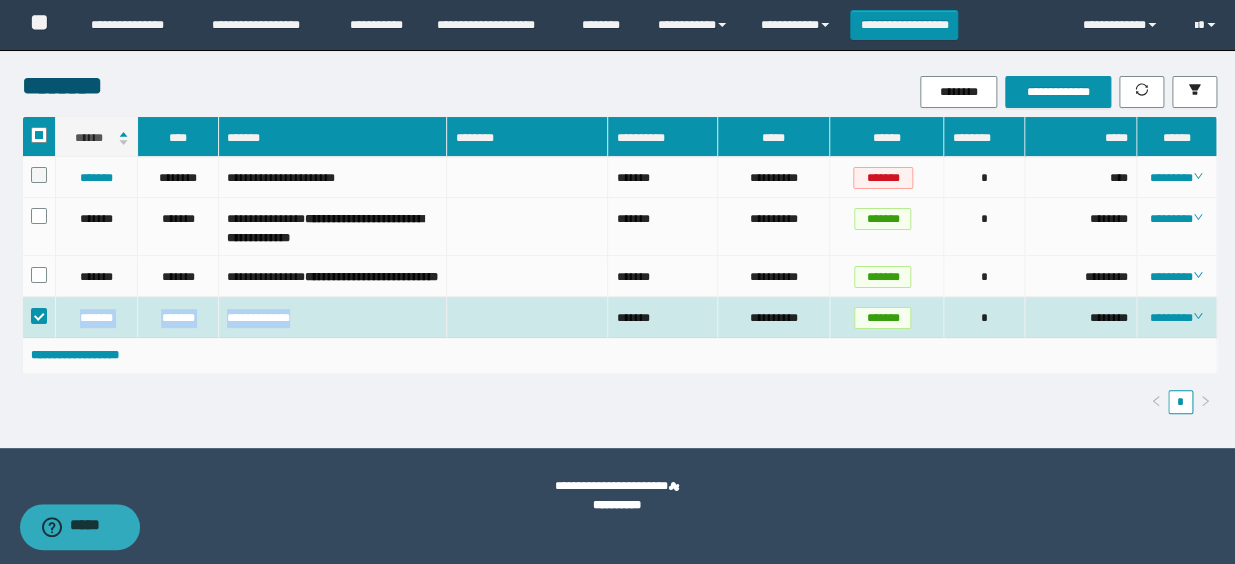 drag, startPoint x: 67, startPoint y: 322, endPoint x: 431, endPoint y: 323, distance: 364.00137 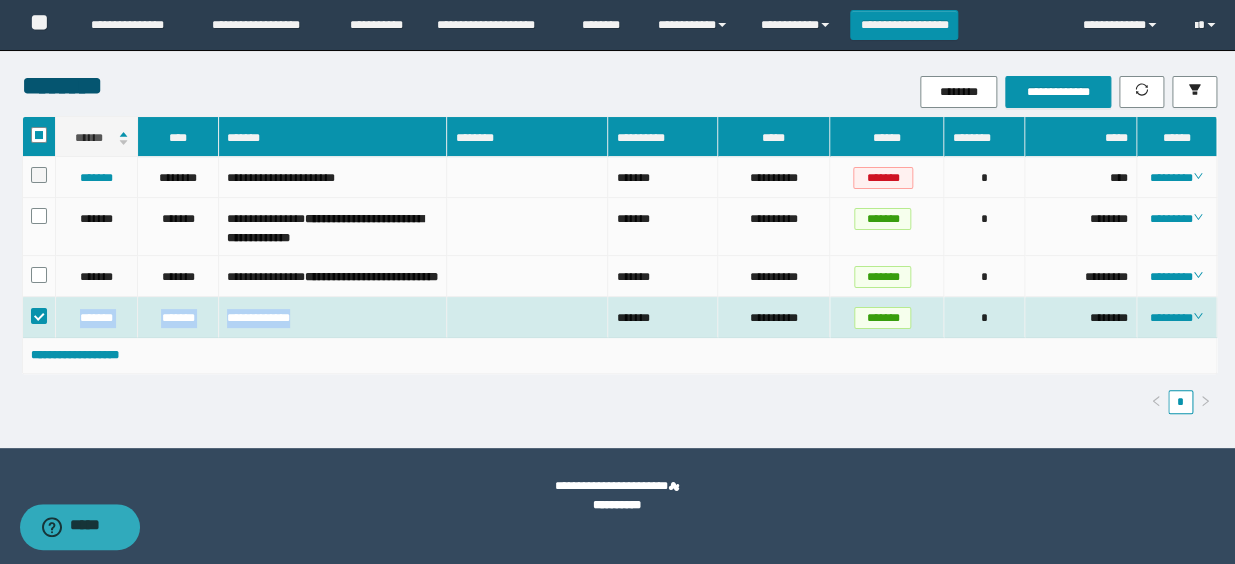 copy on "**********" 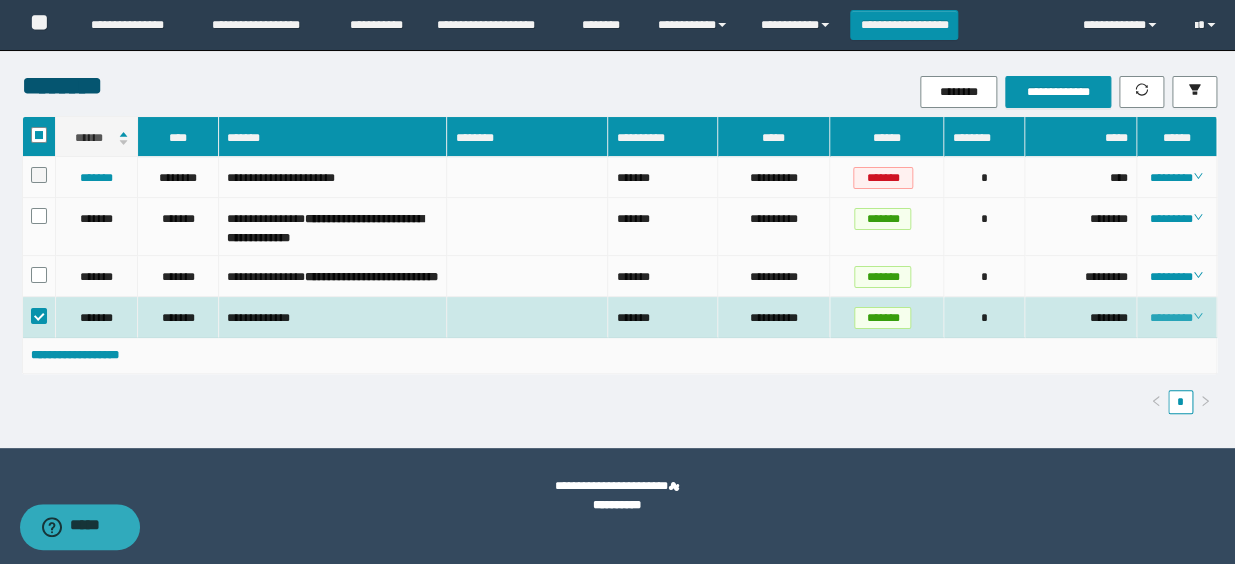 click on "********" at bounding box center (1176, 318) 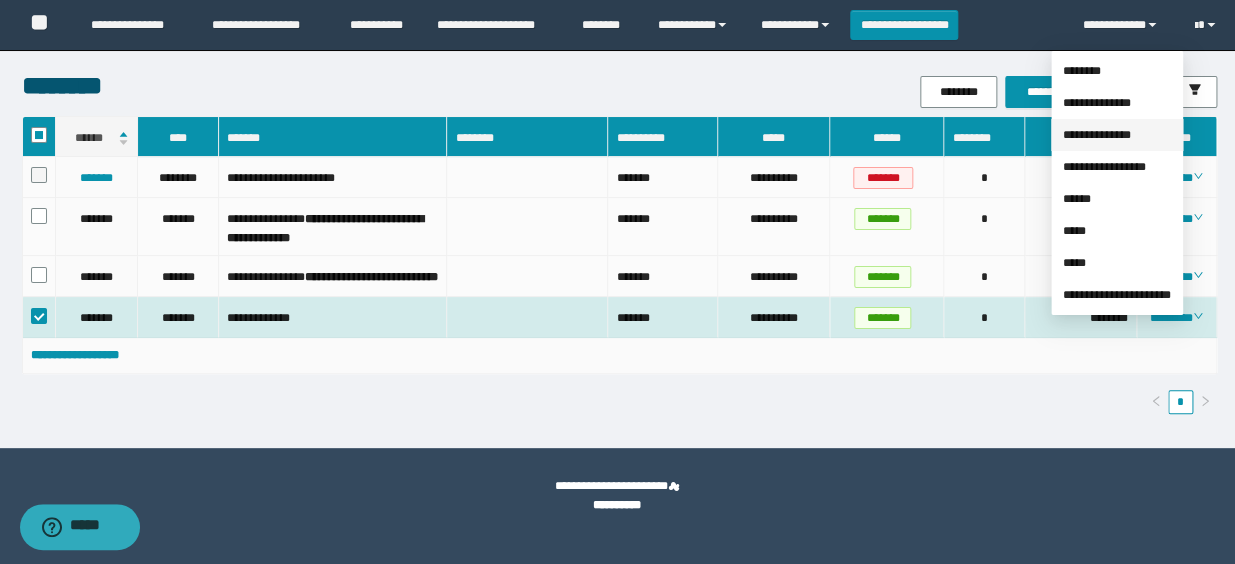 click on "**********" at bounding box center (1097, 135) 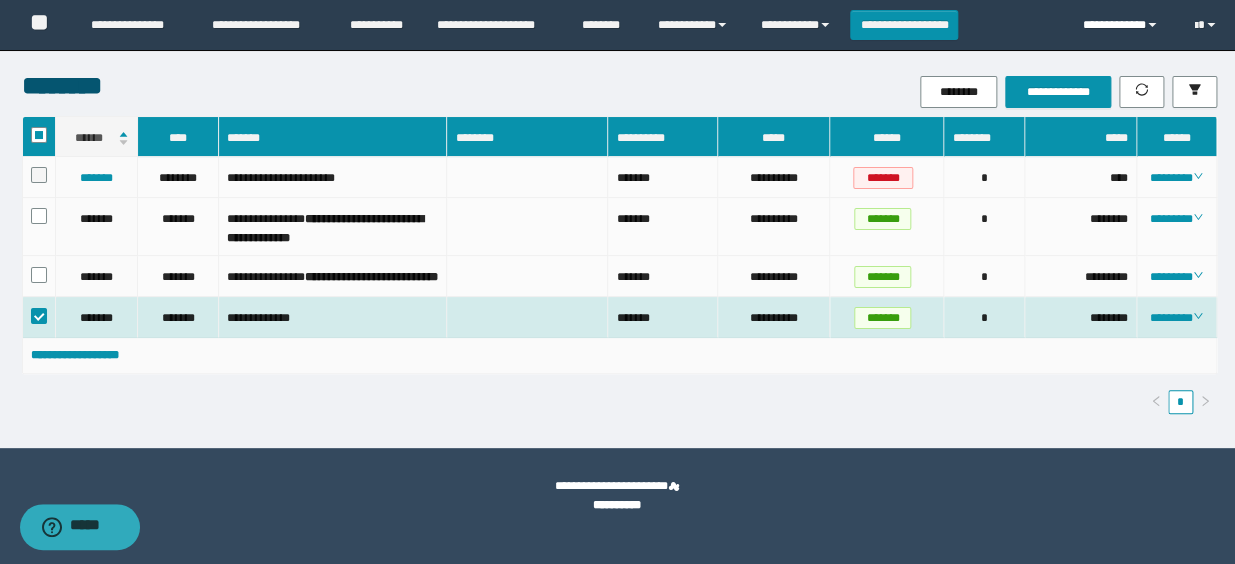 click on "**********" at bounding box center [1124, 25] 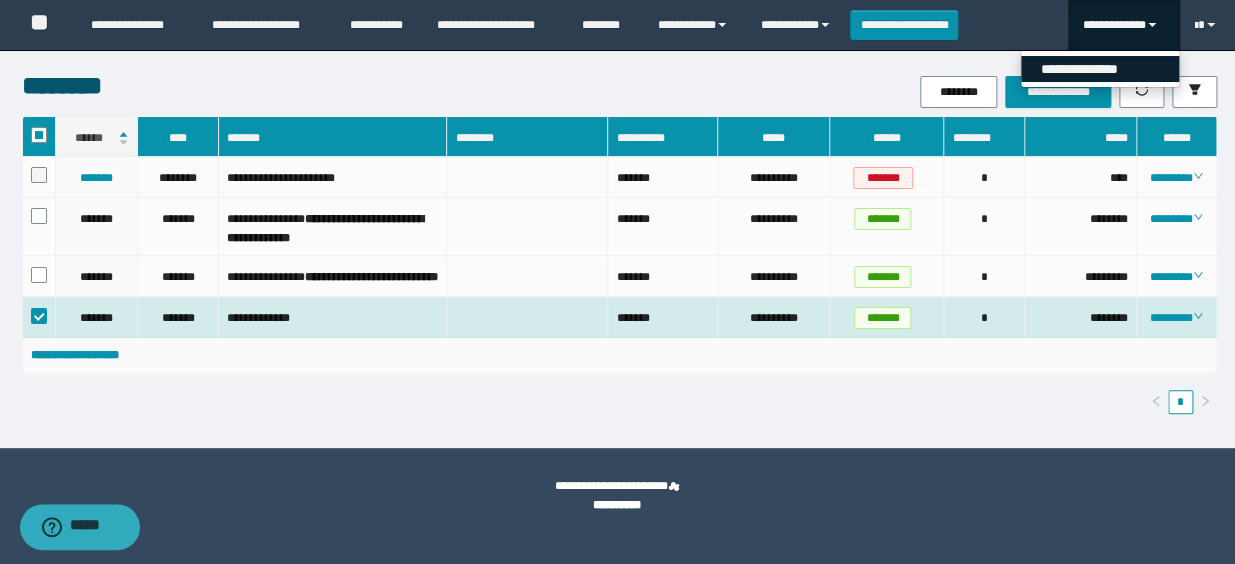 click on "**********" at bounding box center (1100, 69) 